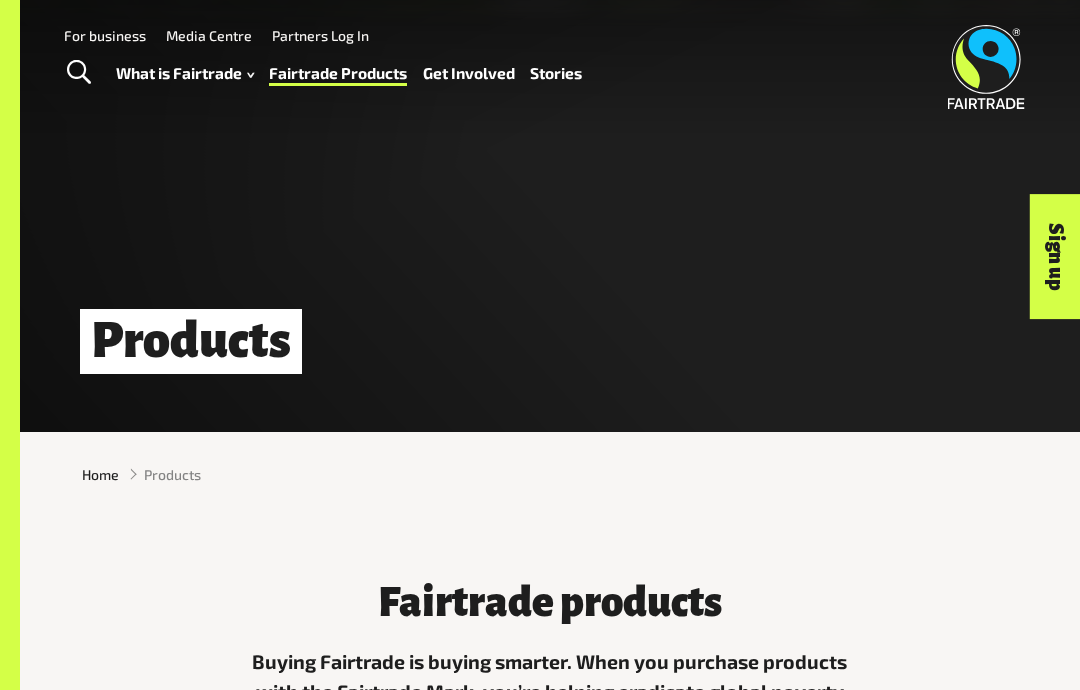 scroll, scrollTop: 0, scrollLeft: 0, axis: both 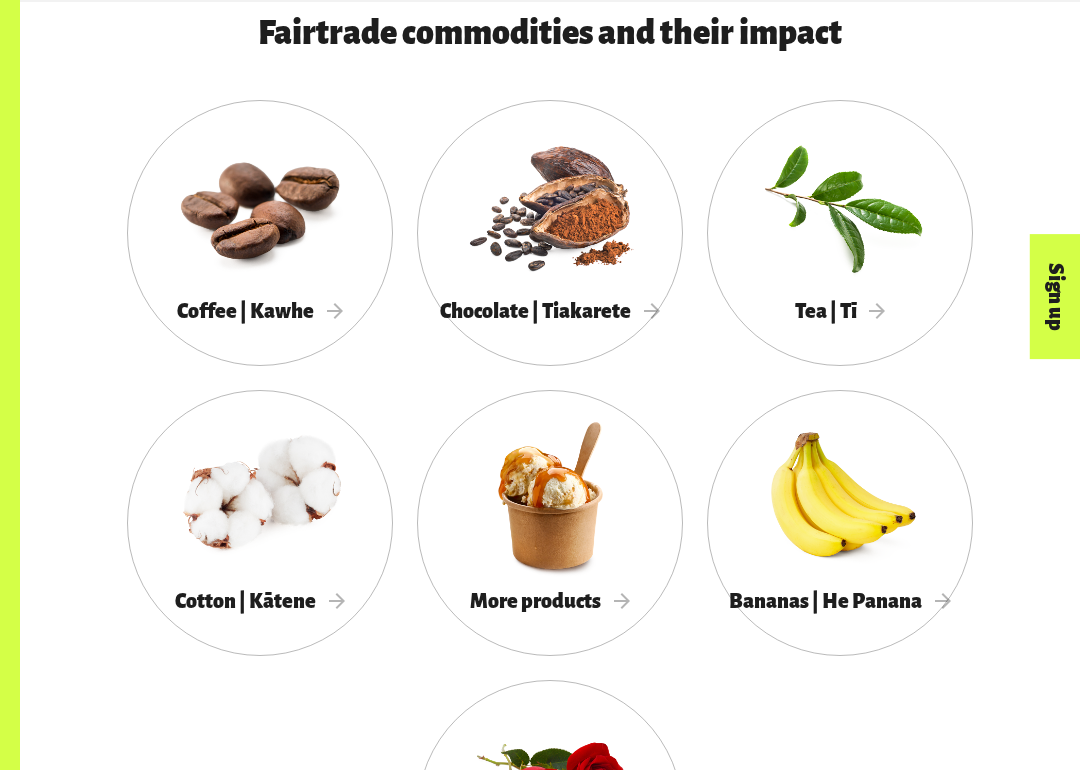 click on "More products" at bounding box center (550, 601) 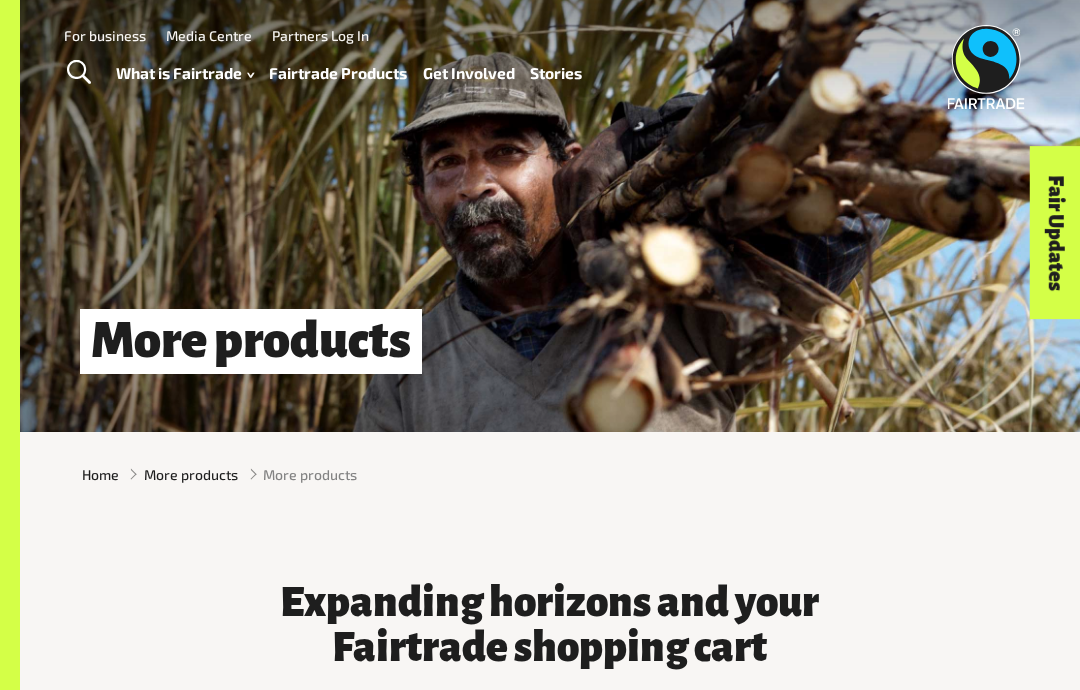 scroll, scrollTop: 0, scrollLeft: 0, axis: both 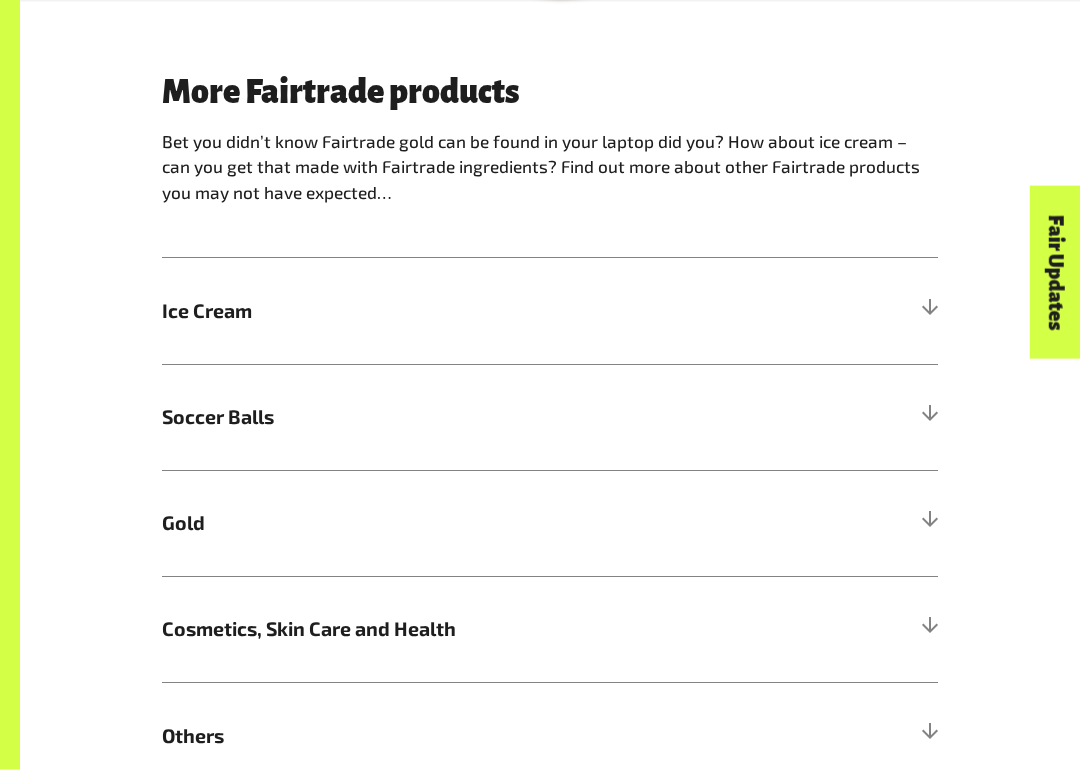 click on "Ice Cream" at bounding box center (453, 311) 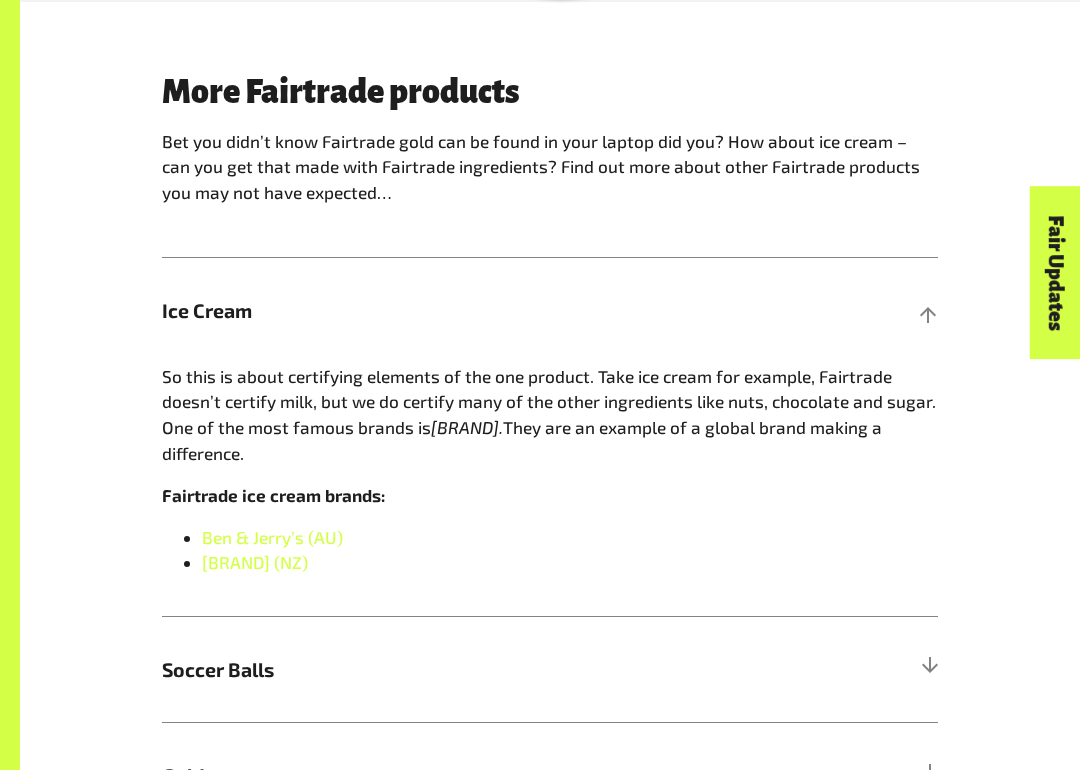 click on "Ice Cream" at bounding box center (550, 311) 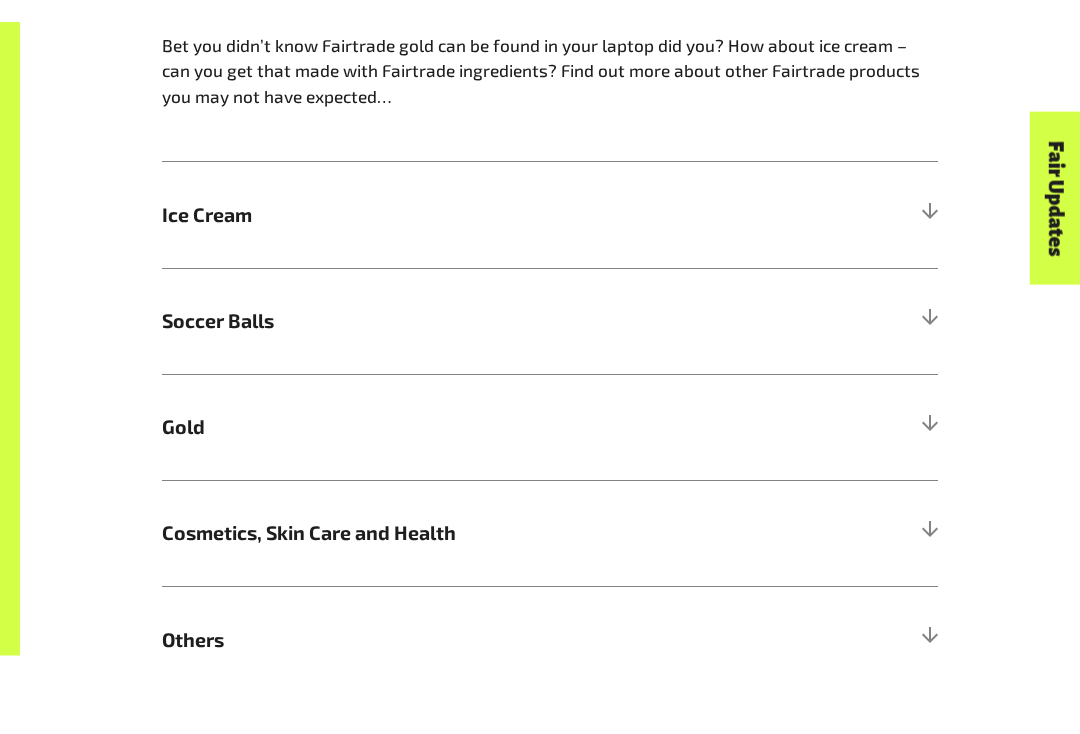 scroll, scrollTop: 1123, scrollLeft: 0, axis: vertical 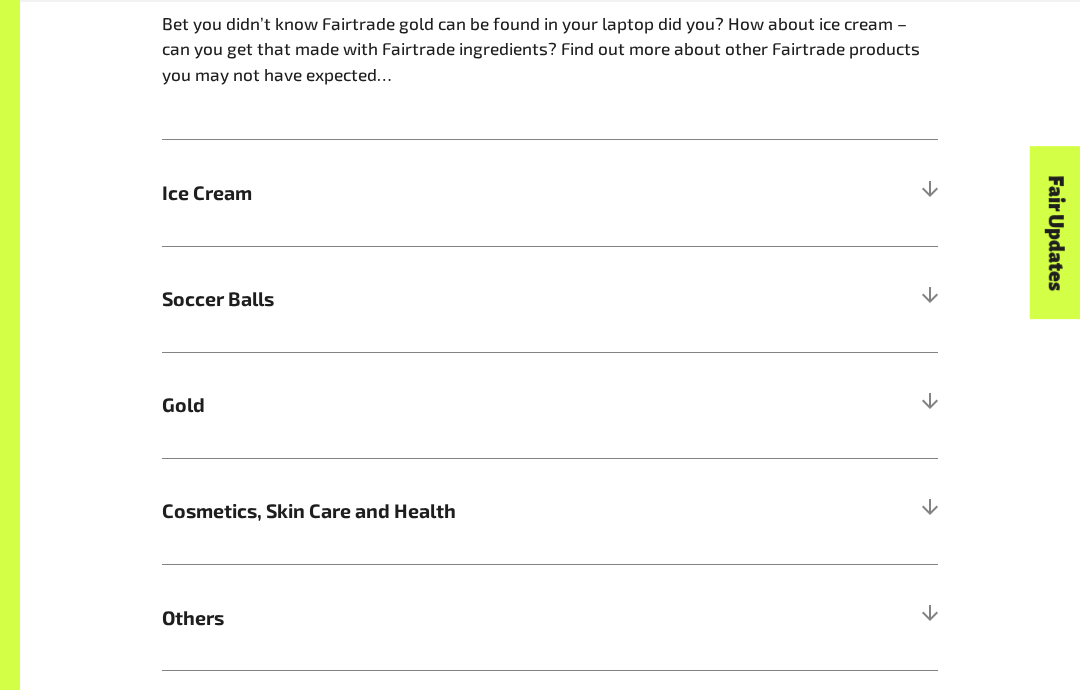 click on "Gold" at bounding box center [550, 405] 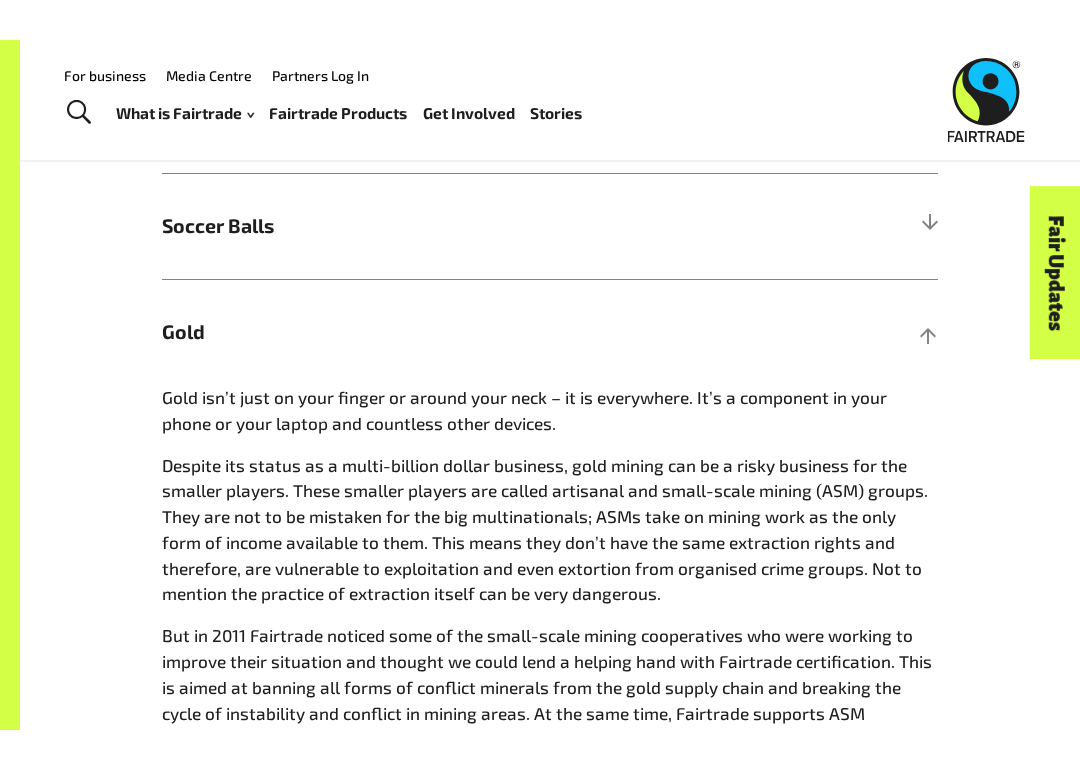 scroll, scrollTop: 1160, scrollLeft: 0, axis: vertical 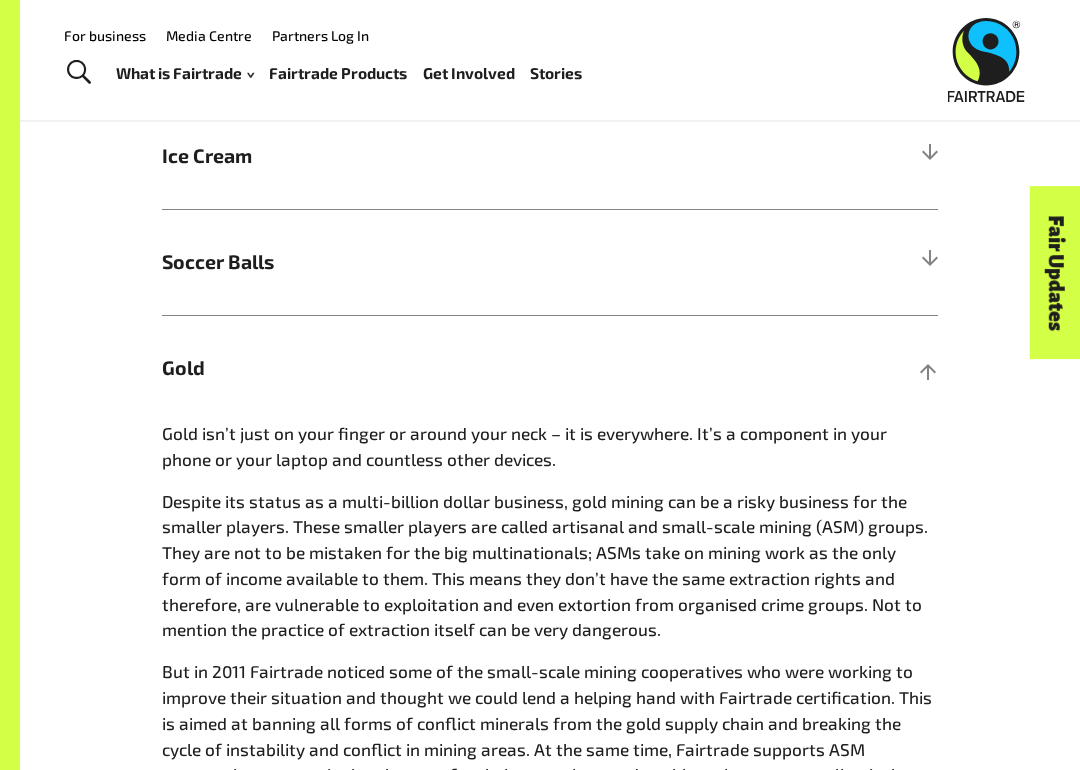 click on "Fair Updates" at bounding box center (943, 334) 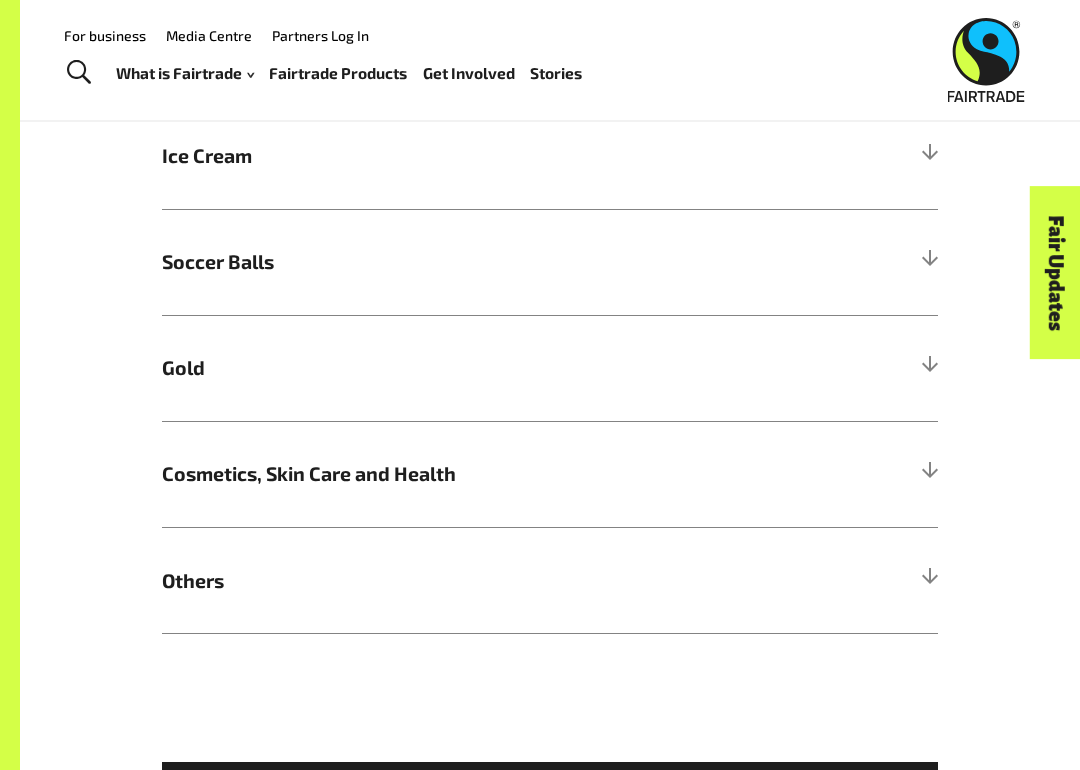 click on "Soccer Balls" at bounding box center (550, 262) 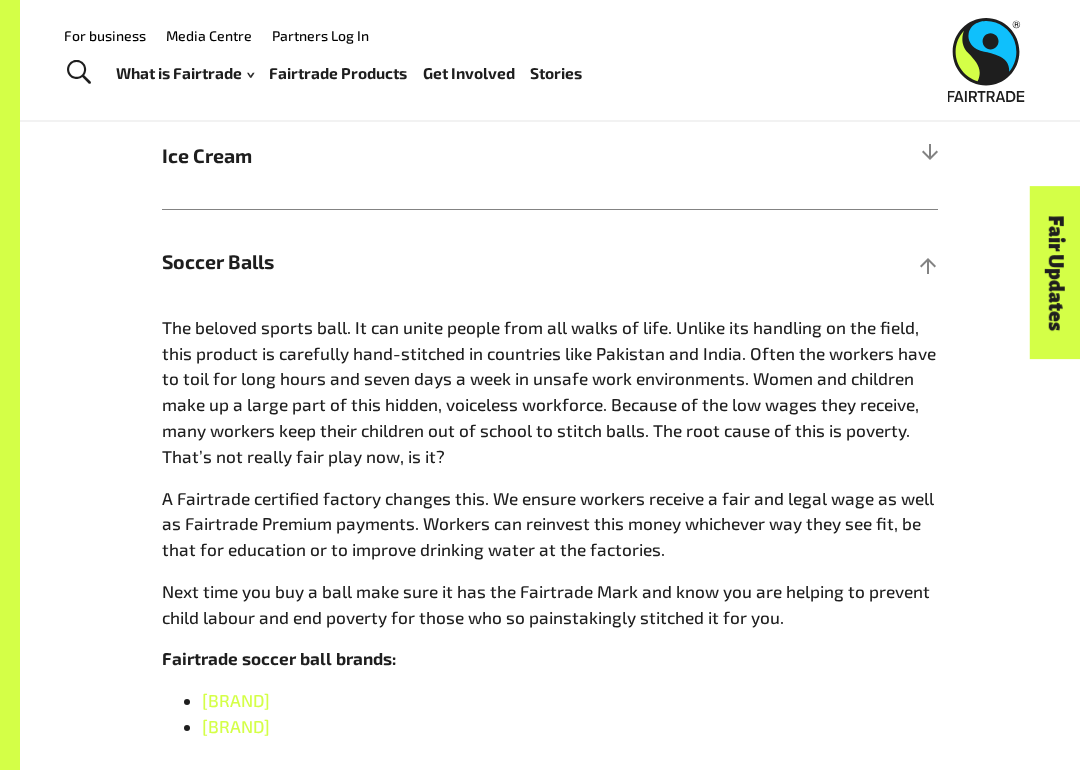 click on "Soccer Balls" at bounding box center [550, 262] 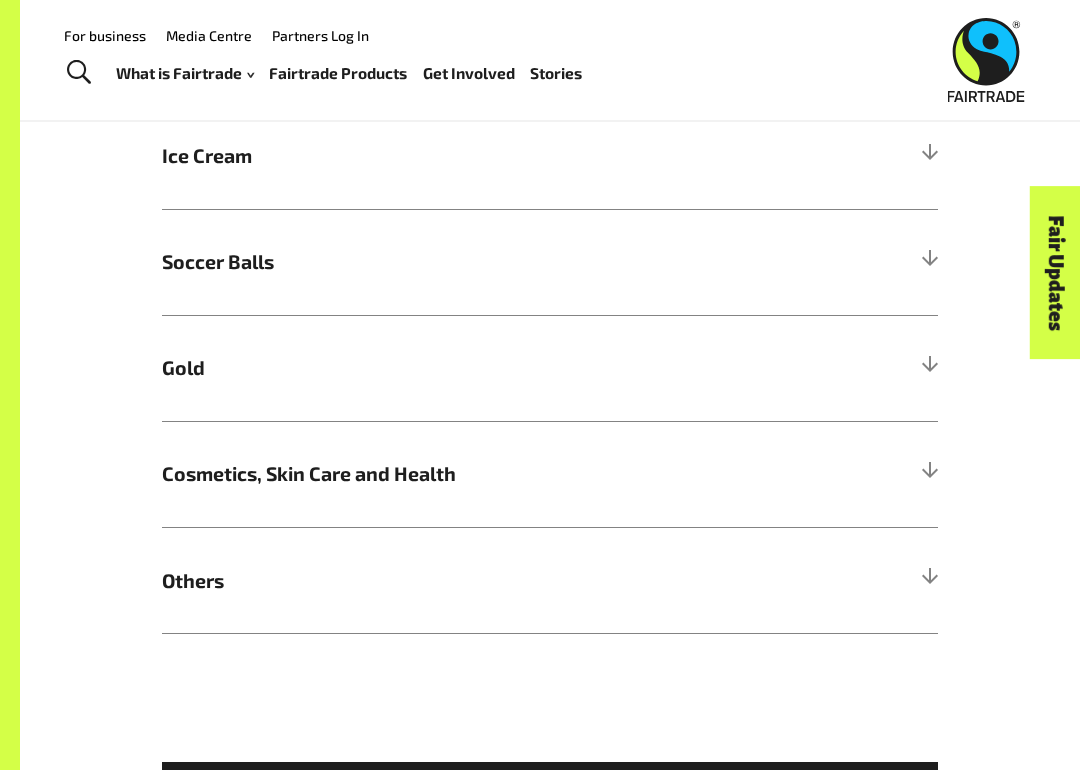 click on "Cosmetics, Skin Care and Health" at bounding box center (550, 474) 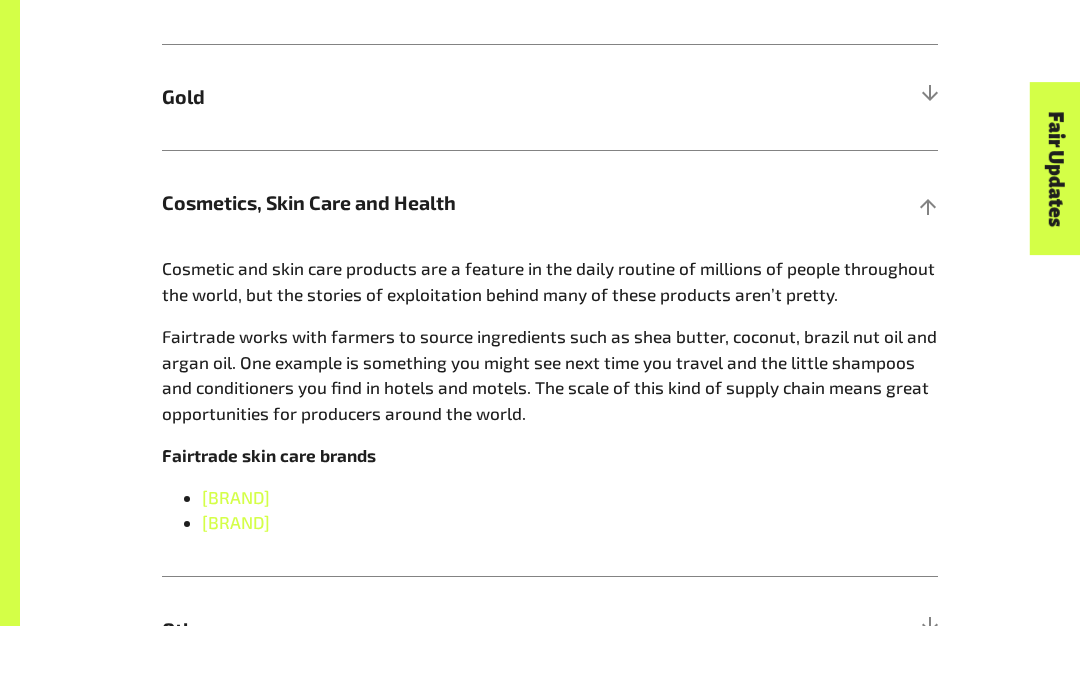 scroll, scrollTop: 1431, scrollLeft: 0, axis: vertical 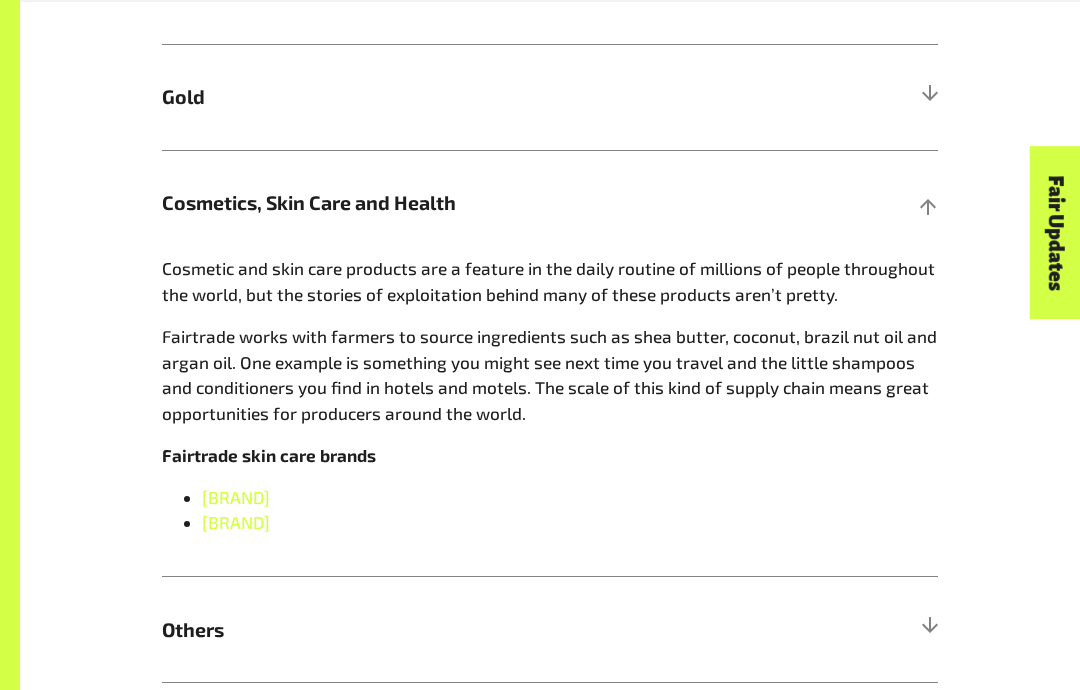 click at bounding box center [929, 203] 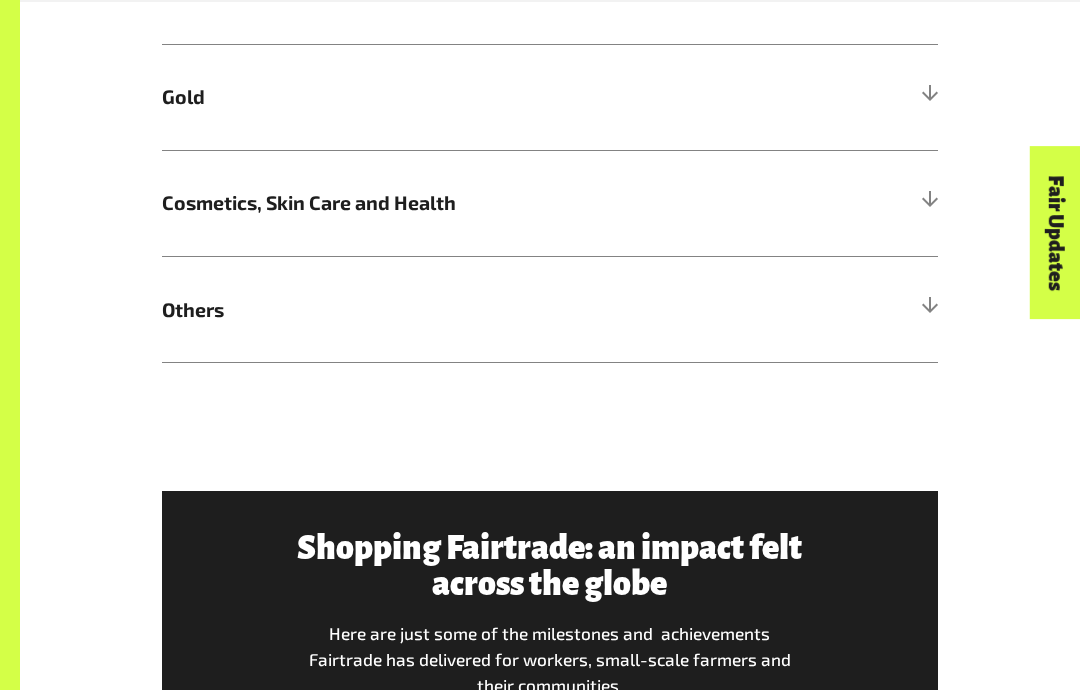 click on "Fair Updates" at bounding box center [943, 294] 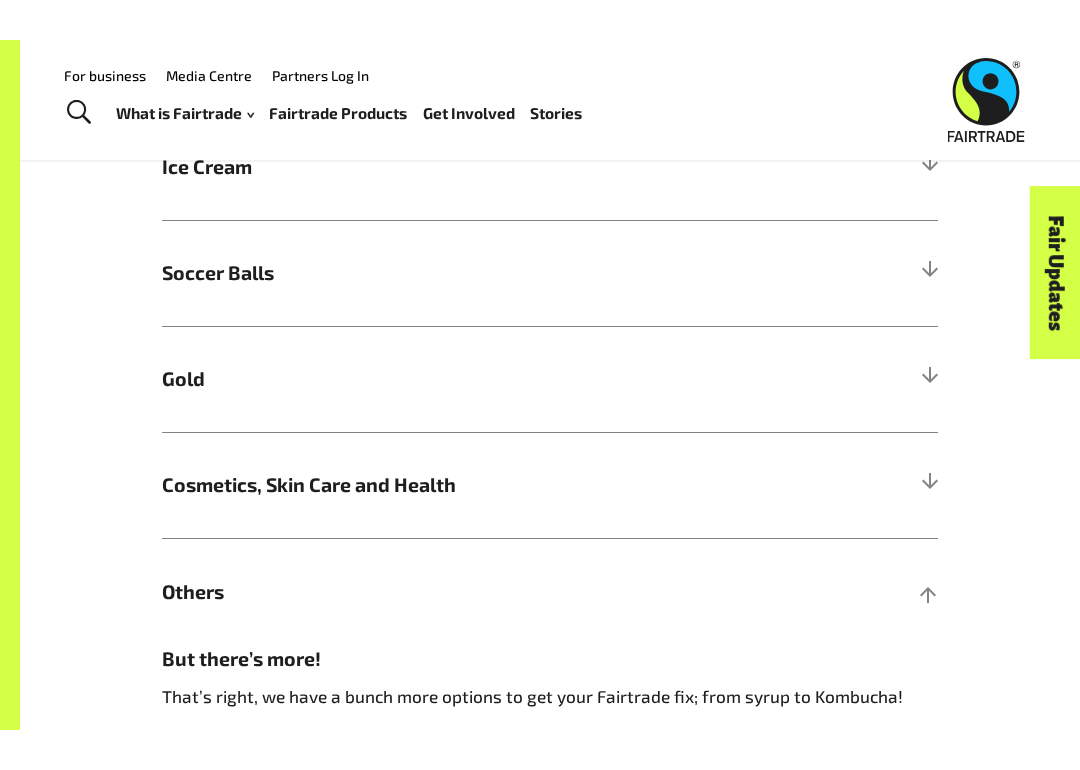 scroll, scrollTop: 1122, scrollLeft: 0, axis: vertical 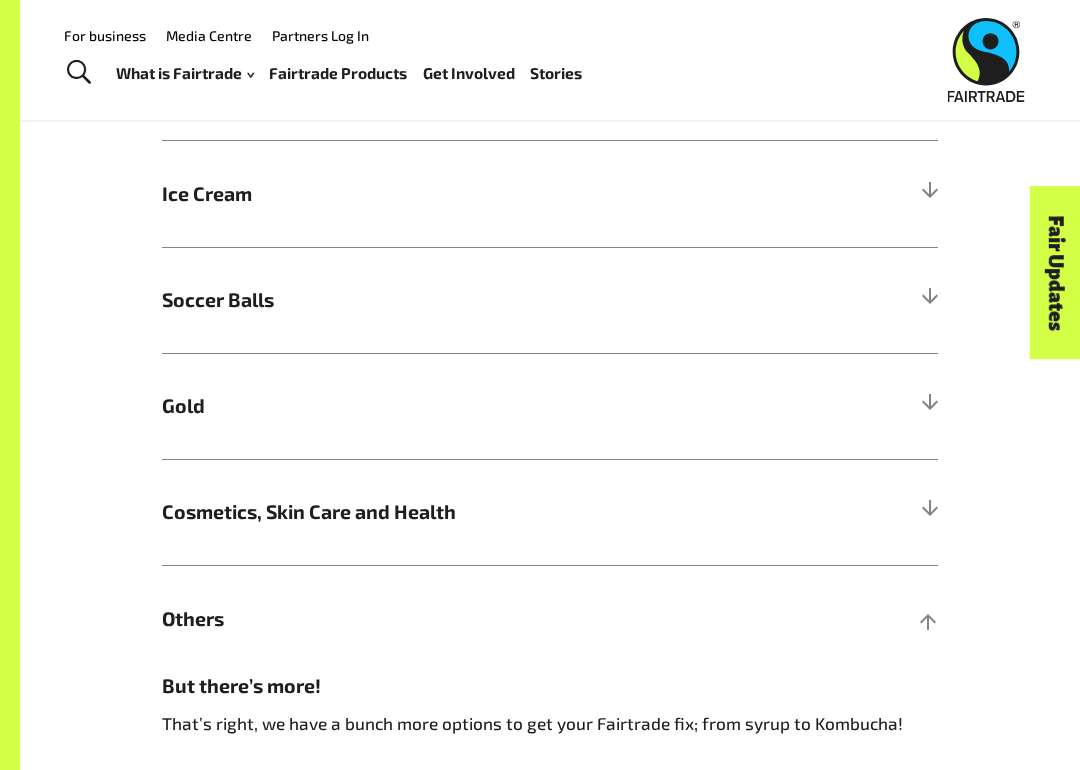 click on "Others" at bounding box center (453, 618) 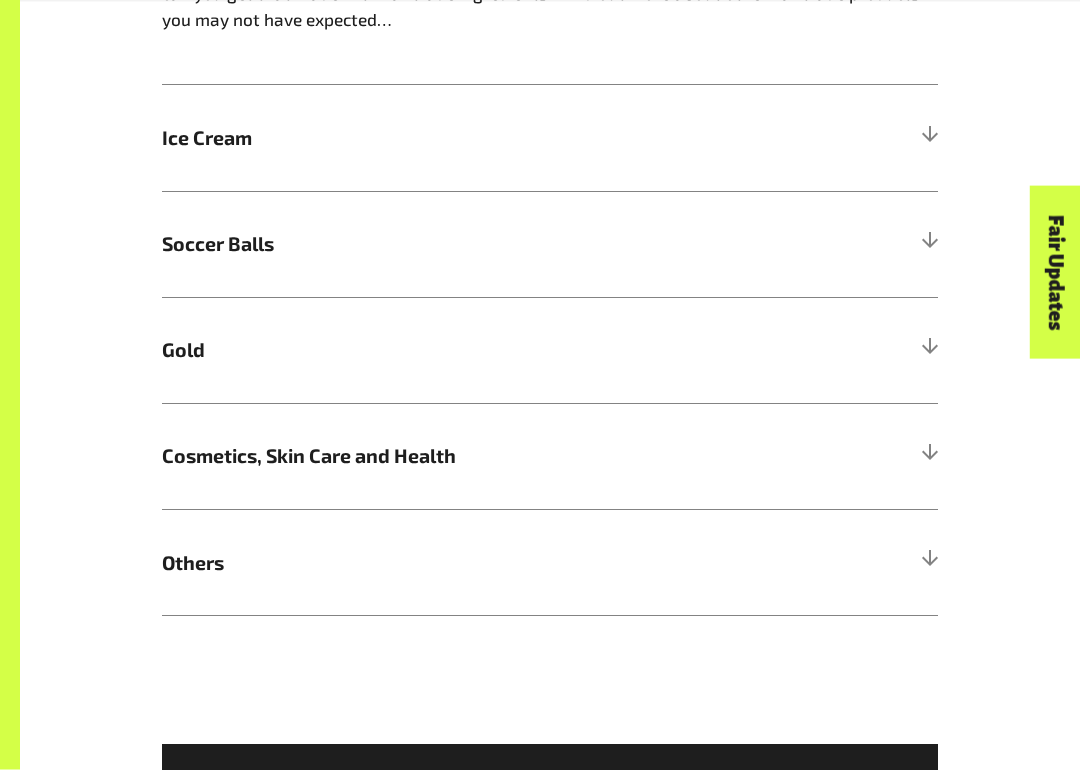 click on "Gold" at bounding box center [453, 350] 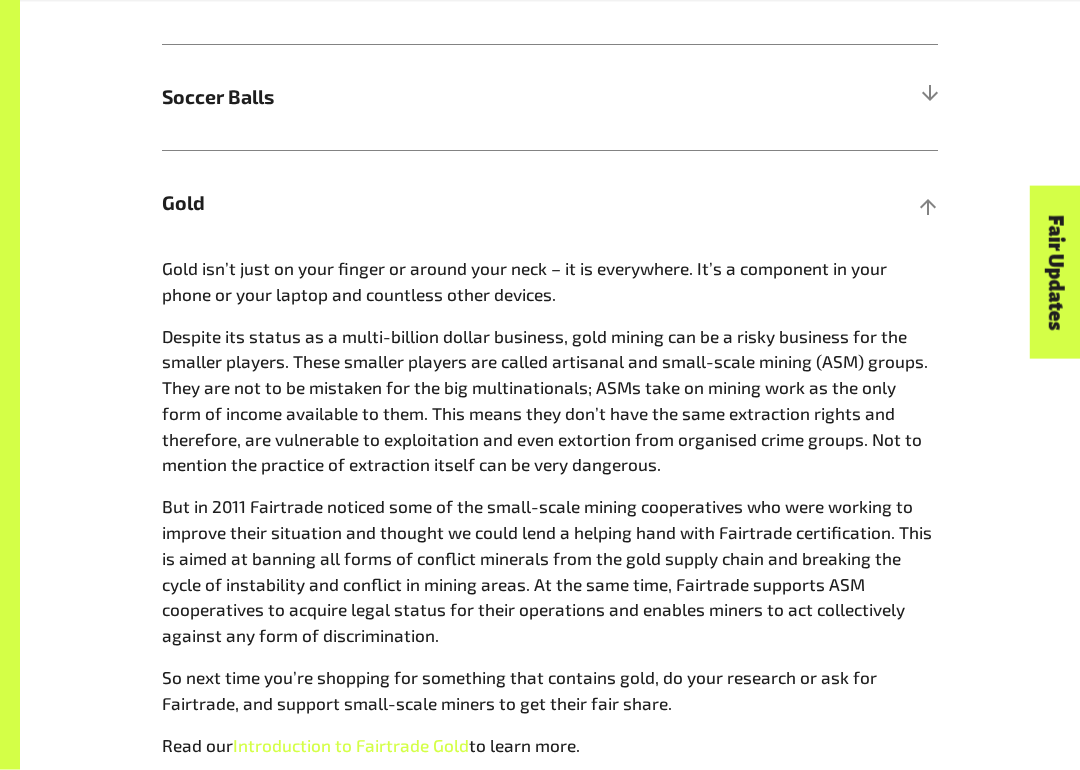 scroll, scrollTop: 1327, scrollLeft: 0, axis: vertical 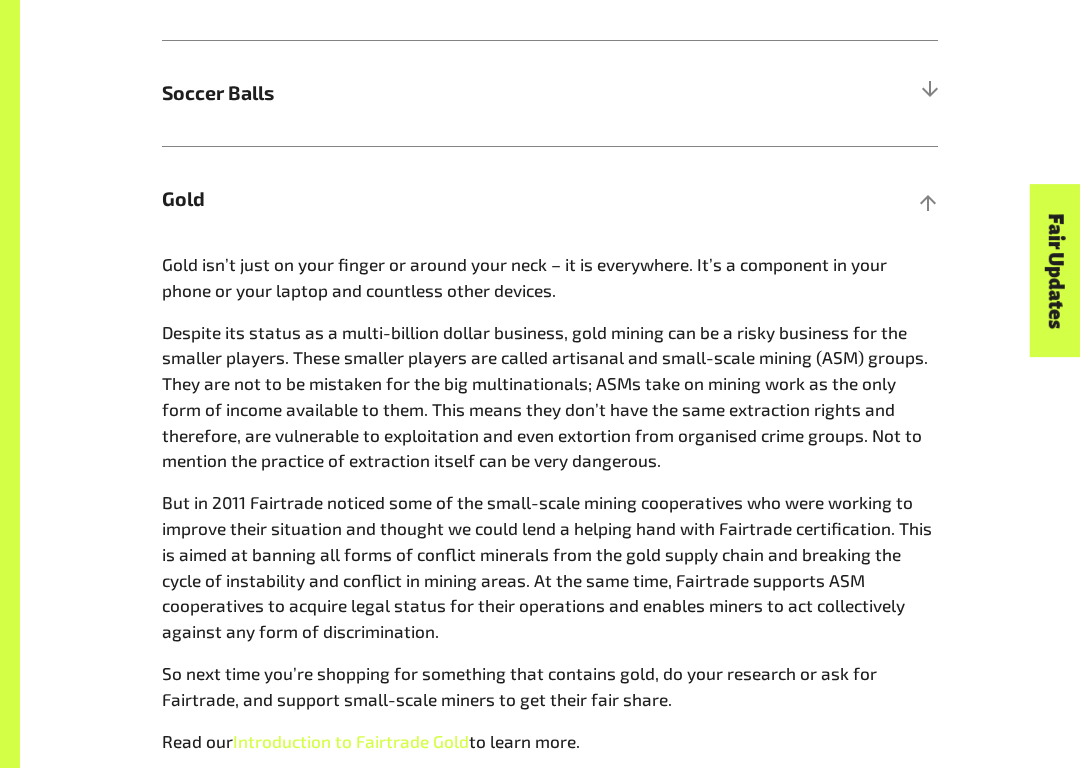 click on "Gold" at bounding box center (550, 201) 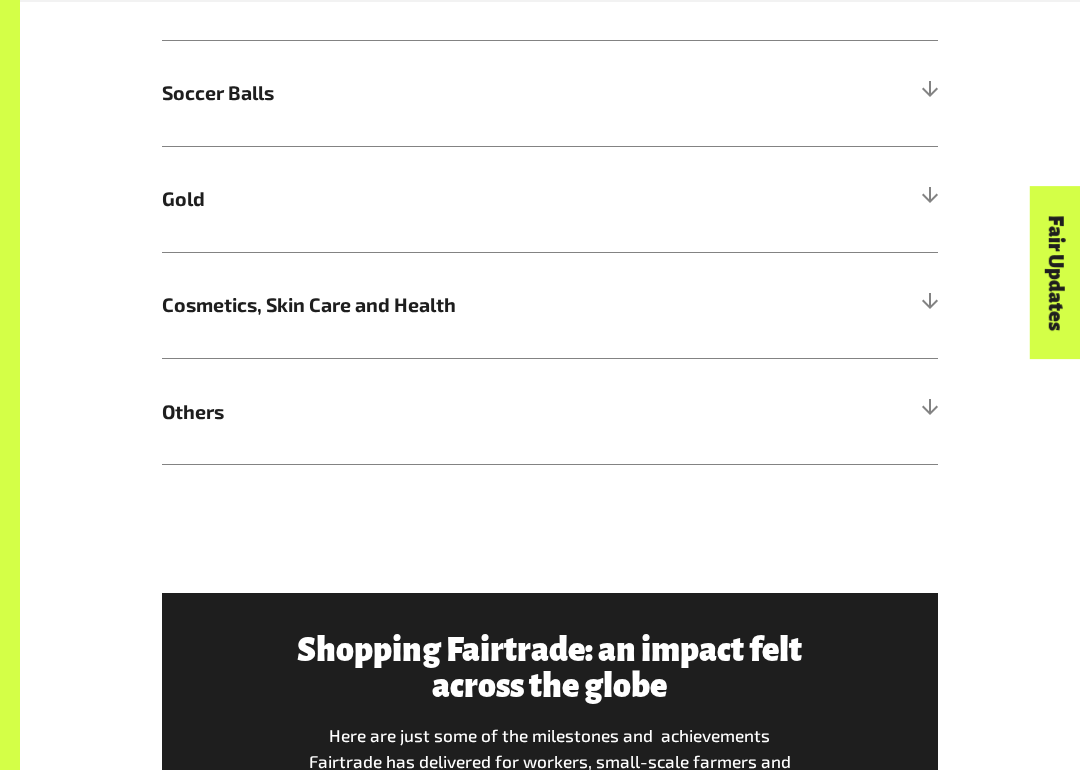 click on "Gold" at bounding box center (453, 198) 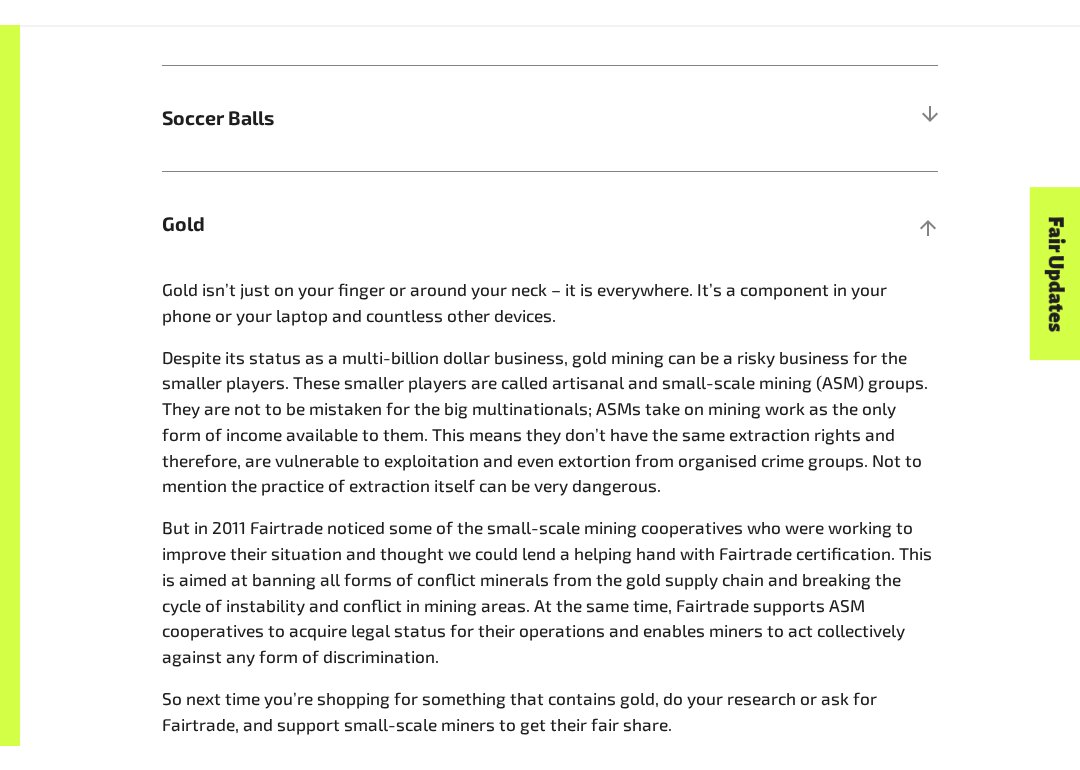 scroll, scrollTop: 1280, scrollLeft: 0, axis: vertical 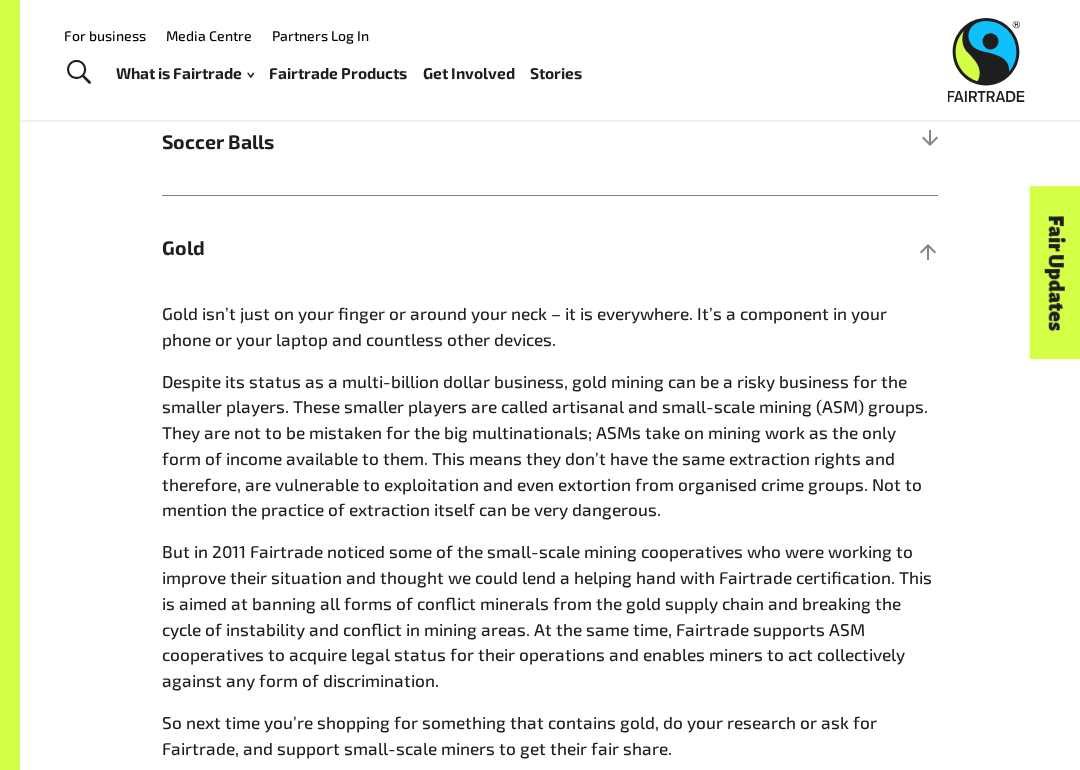 click on "Gold" at bounding box center (453, 247) 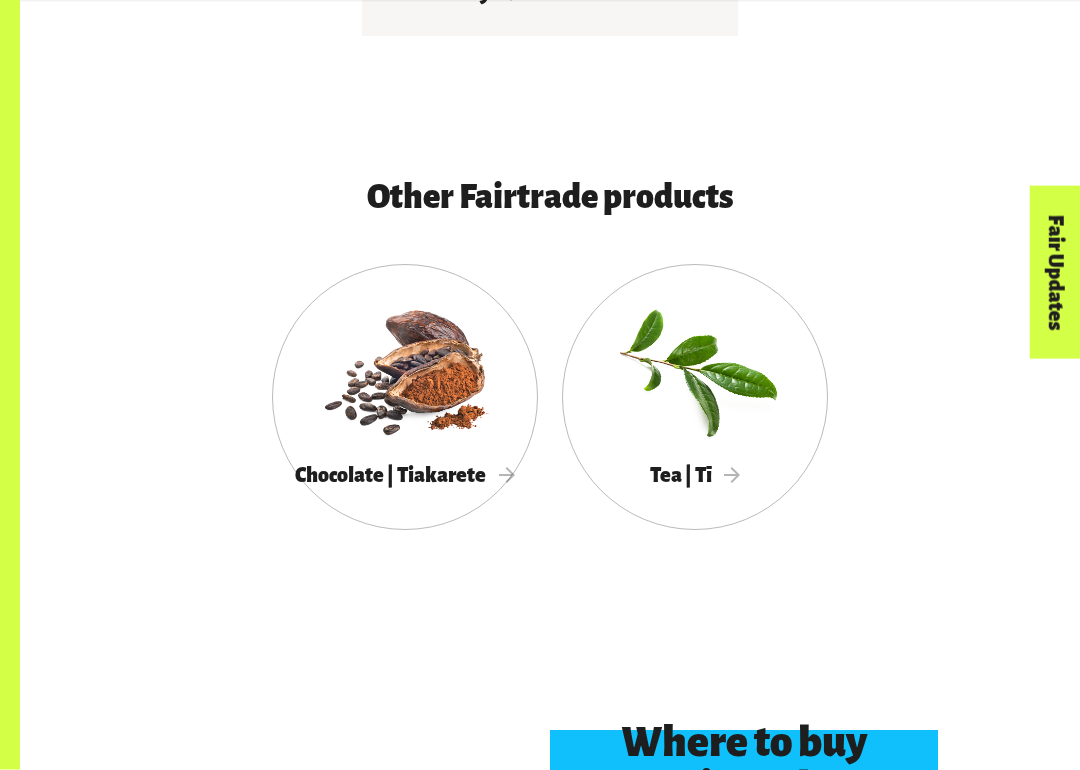 scroll, scrollTop: 3334, scrollLeft: 0, axis: vertical 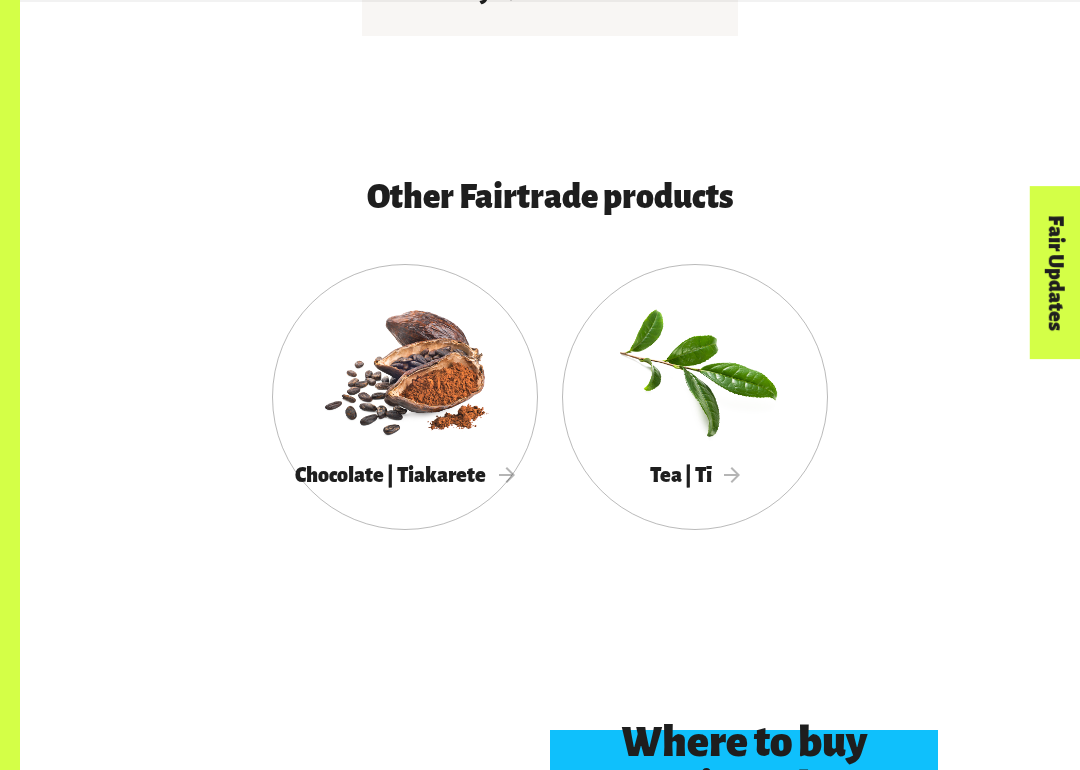 click on "Tea | Tī" at bounding box center (695, 475) 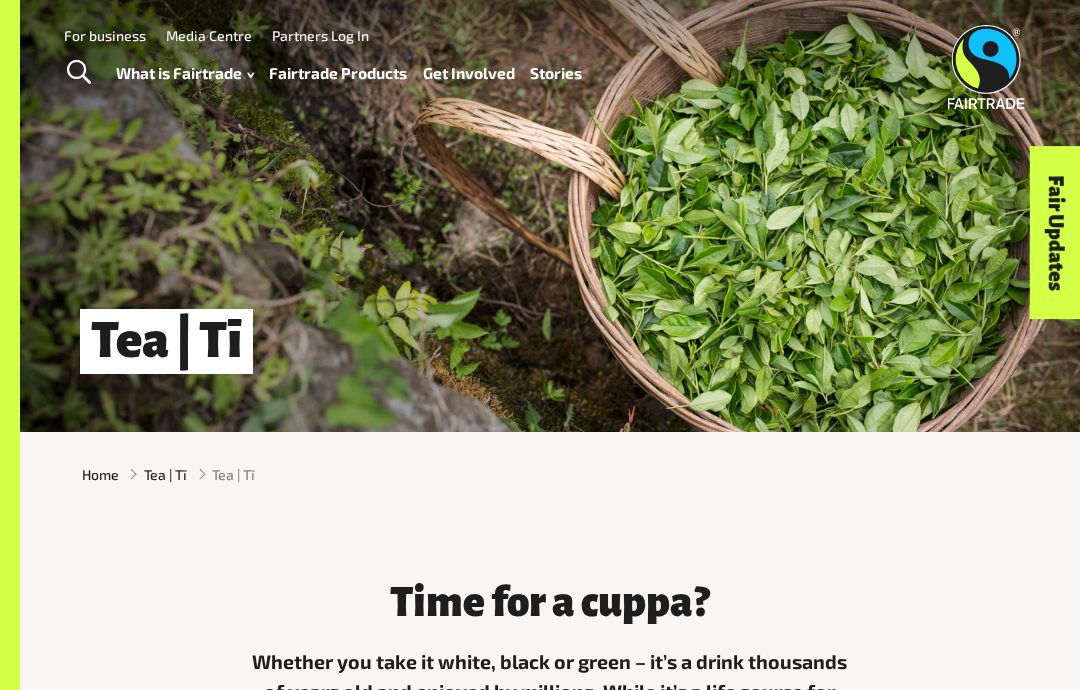 scroll, scrollTop: 0, scrollLeft: 0, axis: both 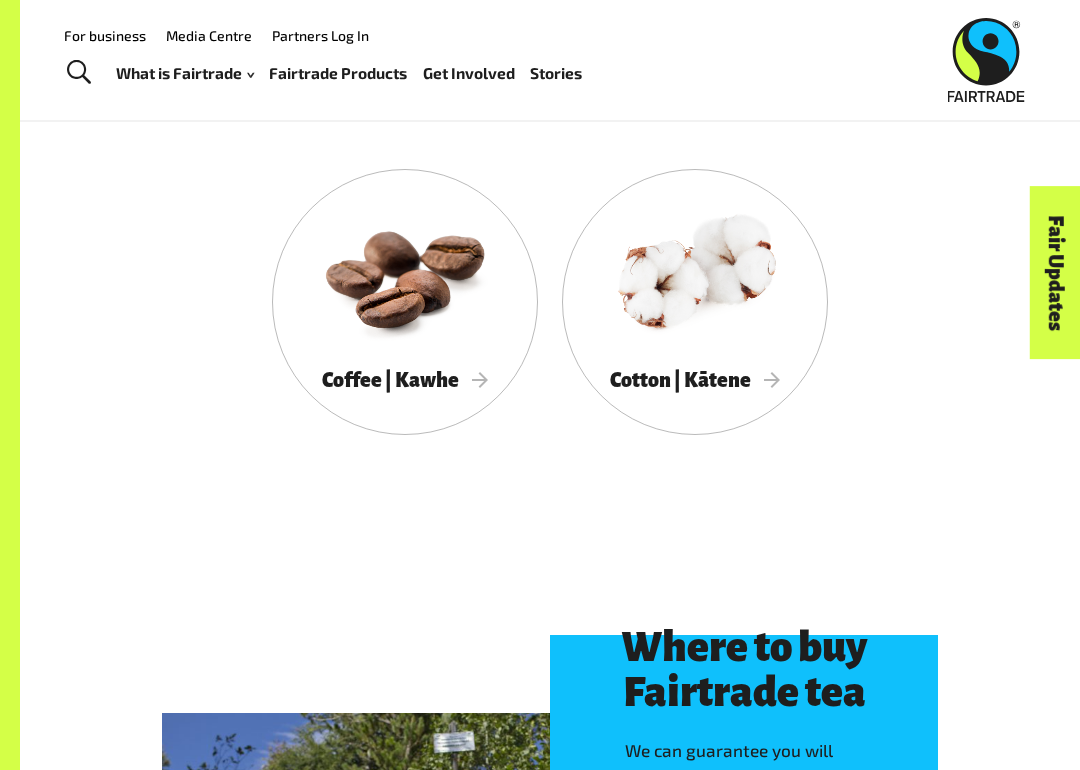 click at bounding box center (405, 274) 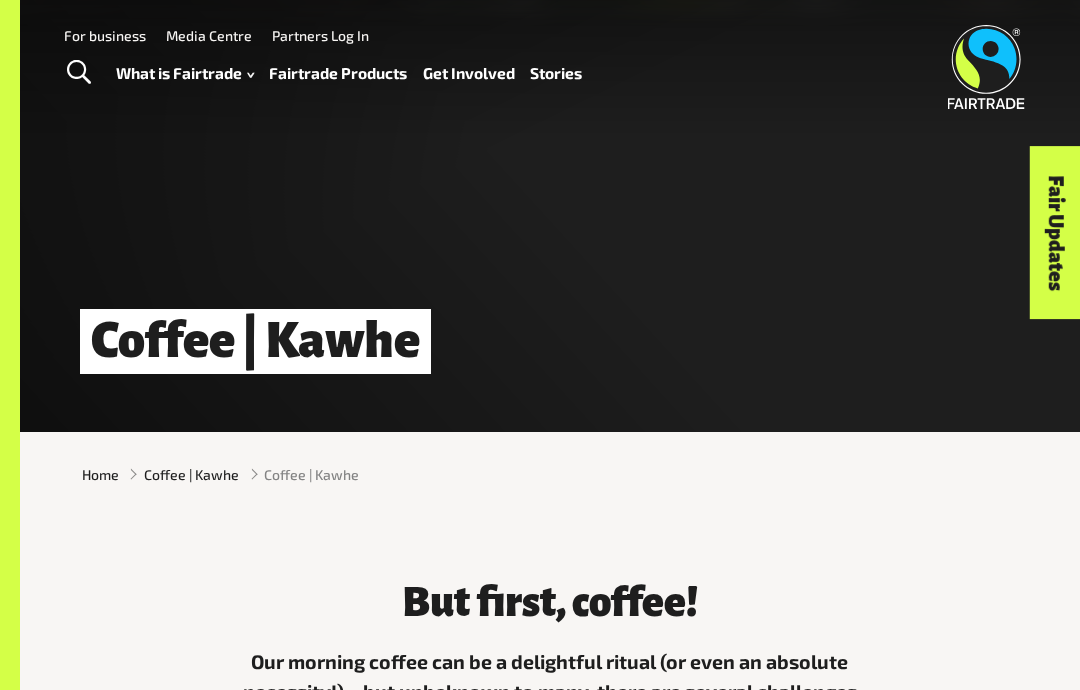 scroll, scrollTop: 0, scrollLeft: 0, axis: both 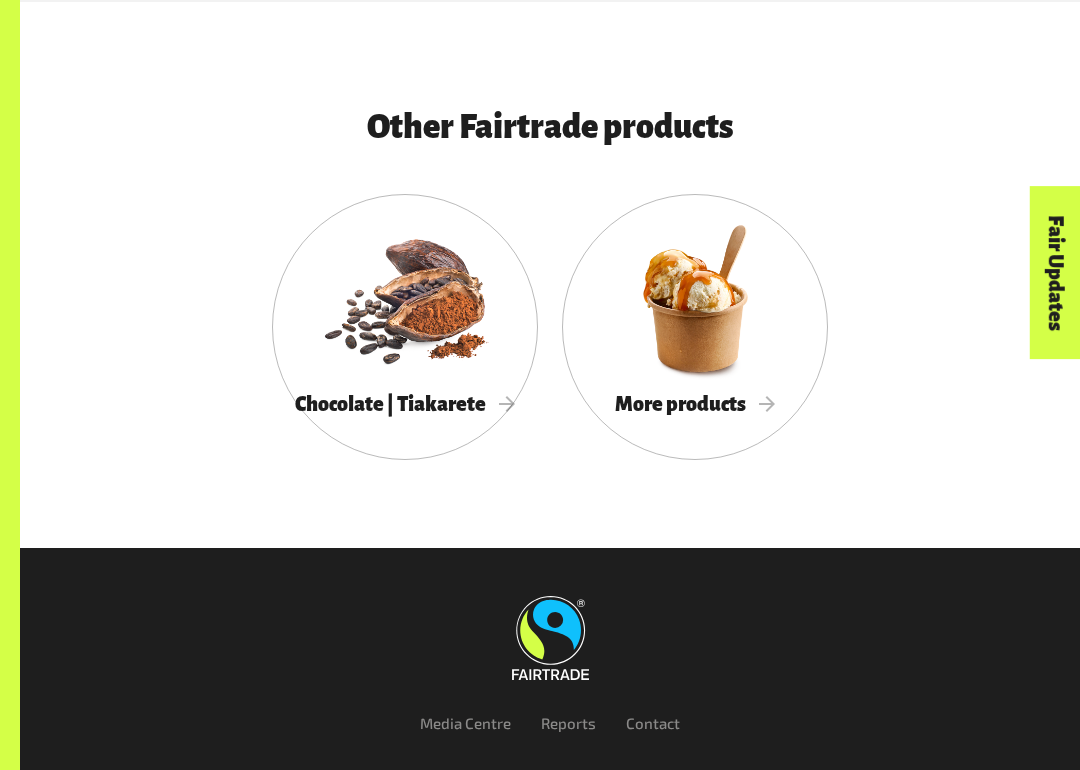 click at bounding box center (405, 298) 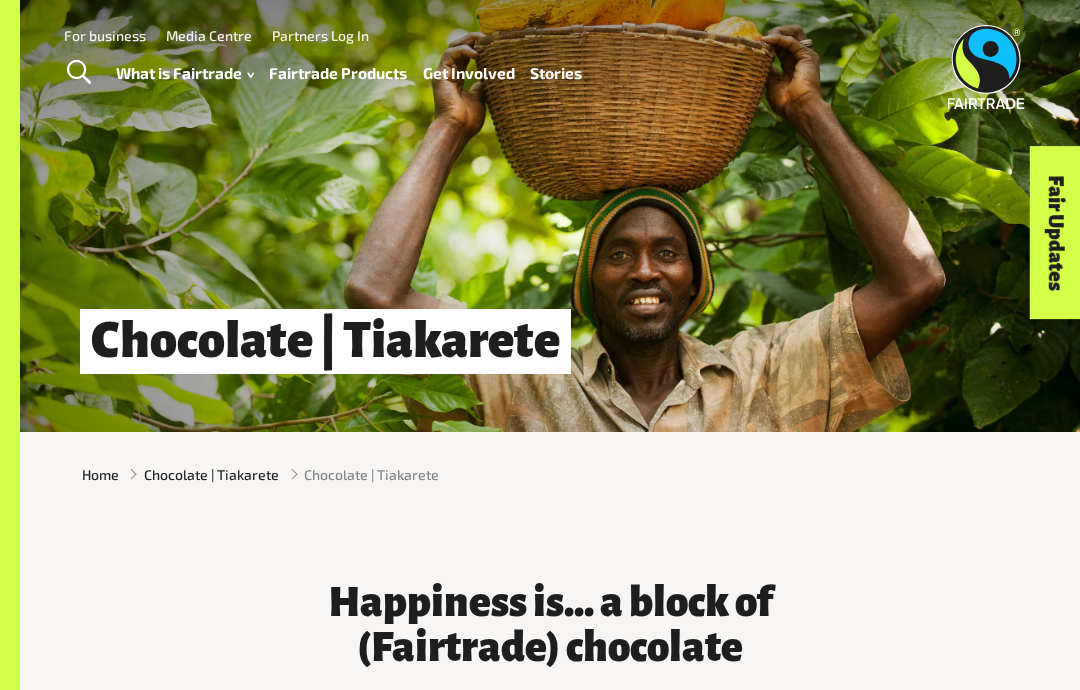 scroll, scrollTop: 0, scrollLeft: 0, axis: both 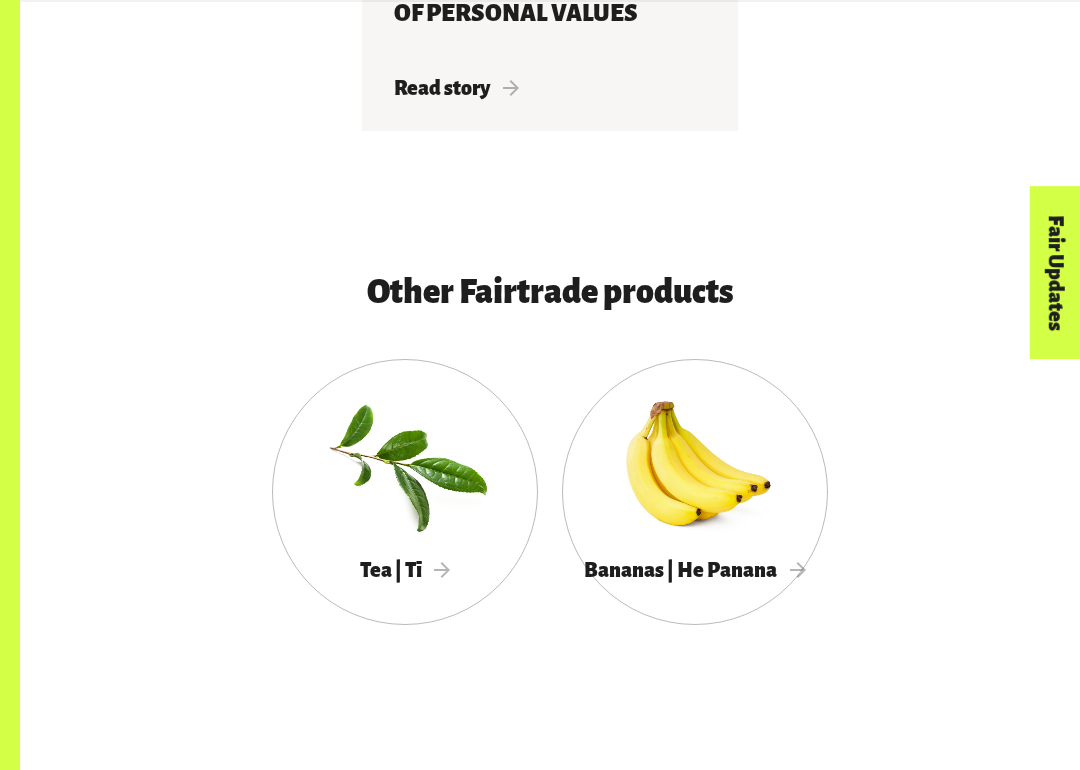 click on "Bananas | He Panana" at bounding box center (695, 570) 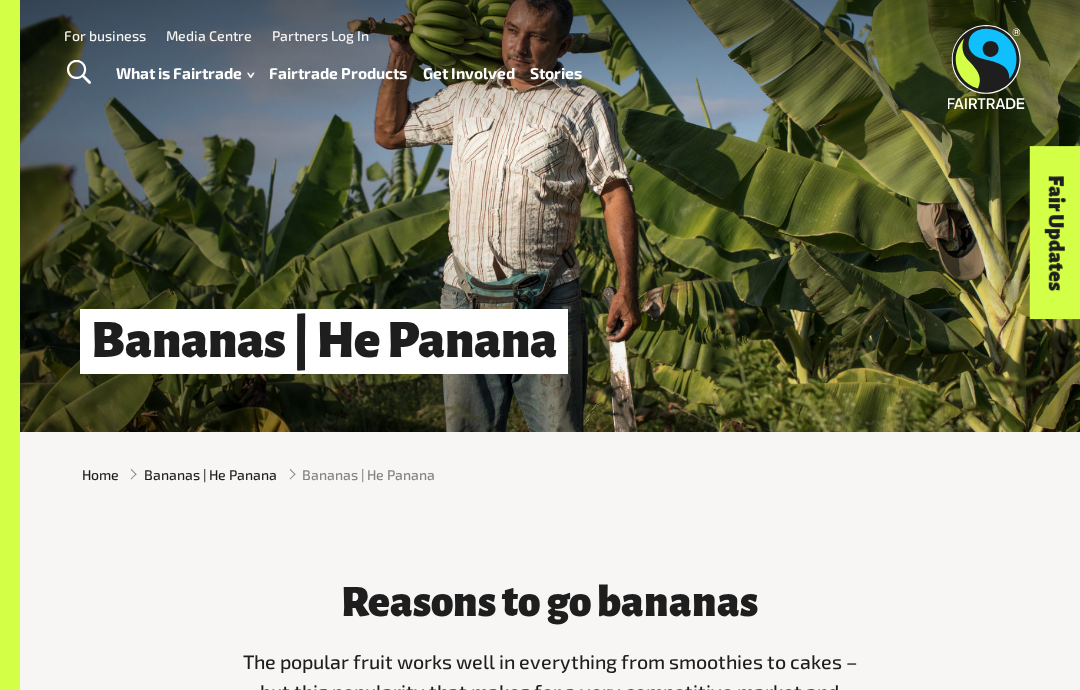scroll, scrollTop: 0, scrollLeft: 0, axis: both 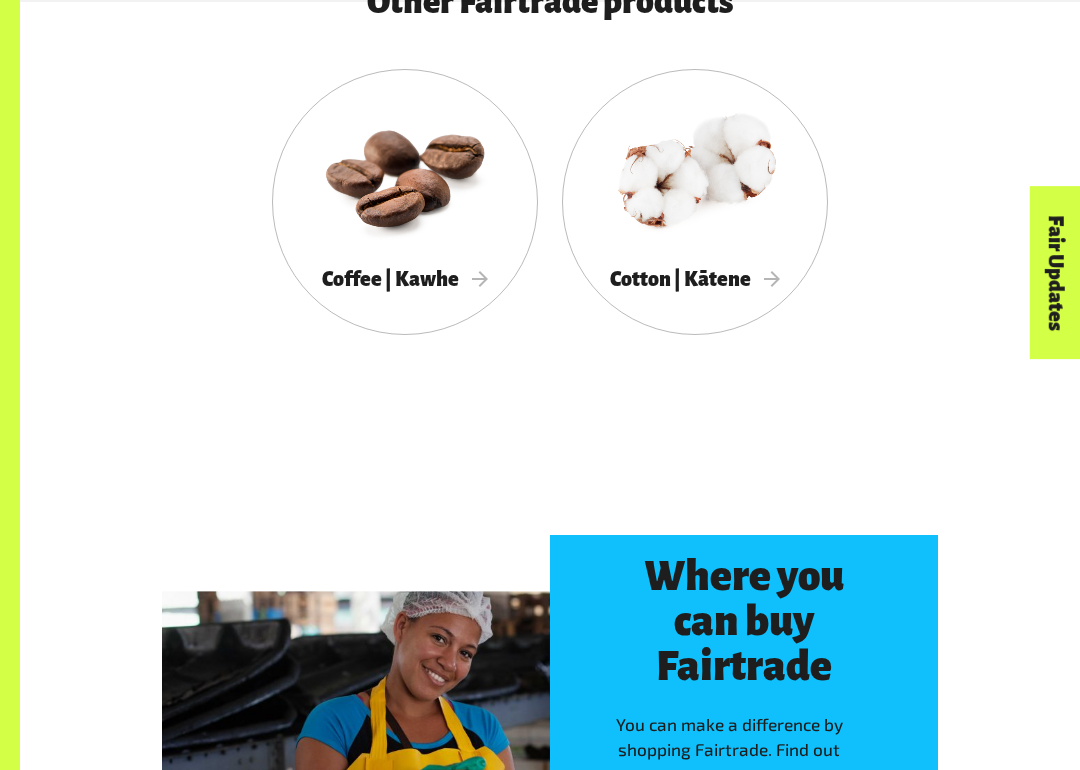 click on "Cotton | Kātene" at bounding box center [695, 280] 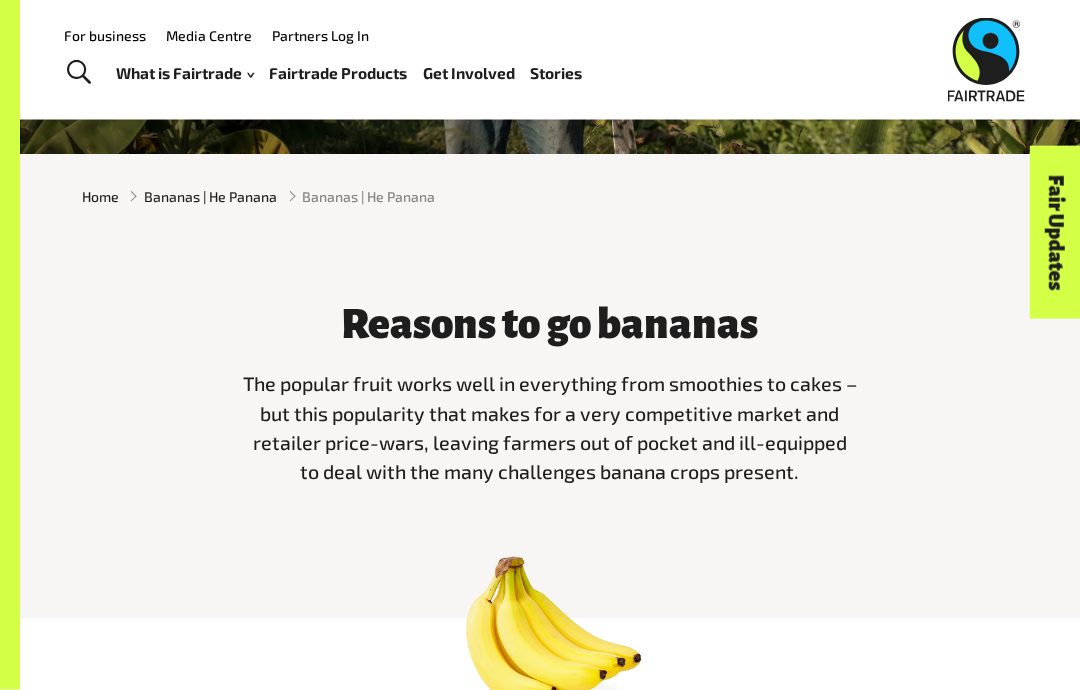 scroll, scrollTop: 0, scrollLeft: 0, axis: both 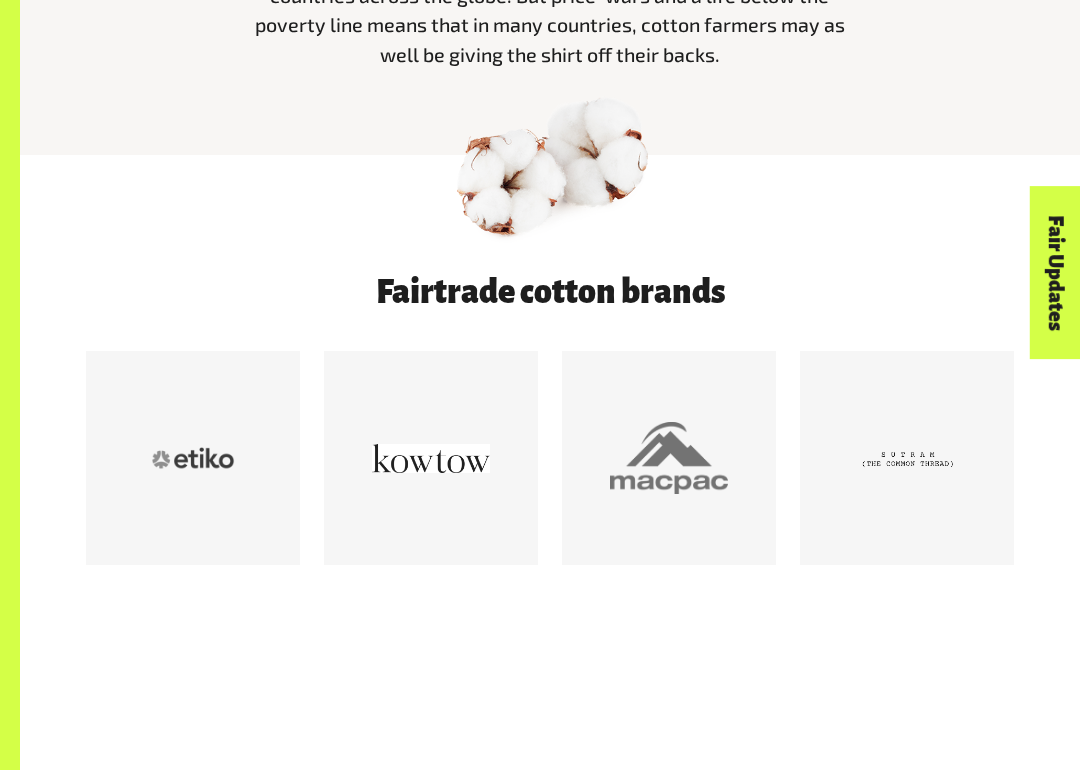 click on "Cotton | Kātene
Home
Cotton | Kātene
Cotton | Kātene
The fabric of everyday life
Cotton  really  is part of our daily life (just check your clothes tag!) – and it’s  also the livelihood of 100 million rural households in 75 countries across the globe. But price-wars and a life below the poverty line means that in many countries, cotton farmers may as well be giving the shirt off their backs.
Fairtrade cotton brands" at bounding box center (550, 4102) 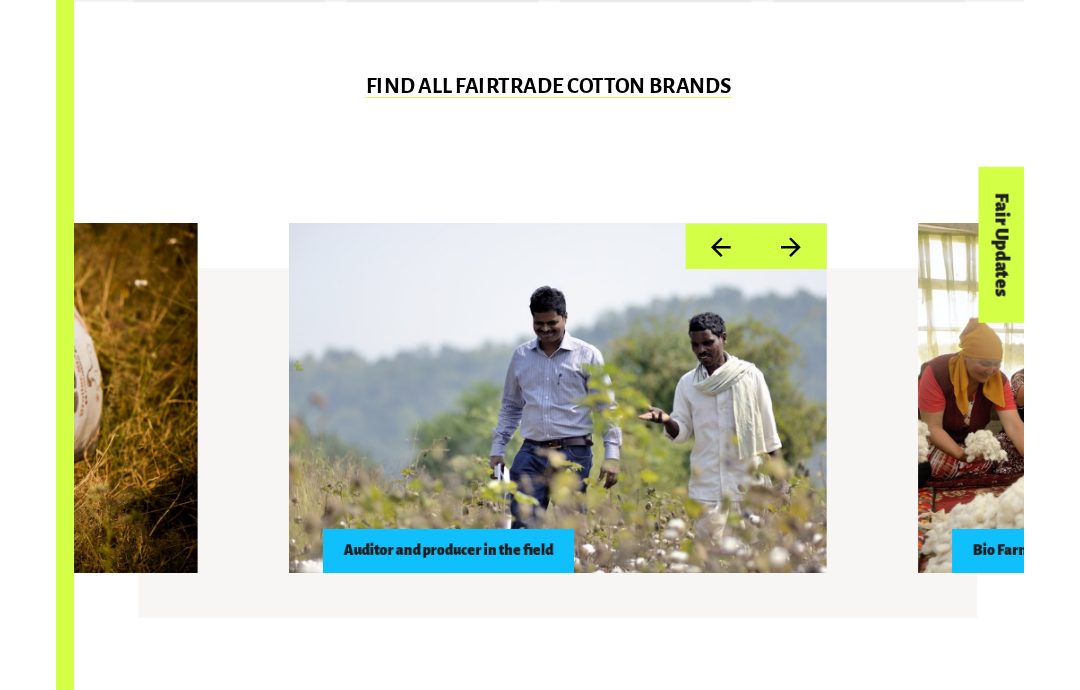scroll, scrollTop: 1362, scrollLeft: 0, axis: vertical 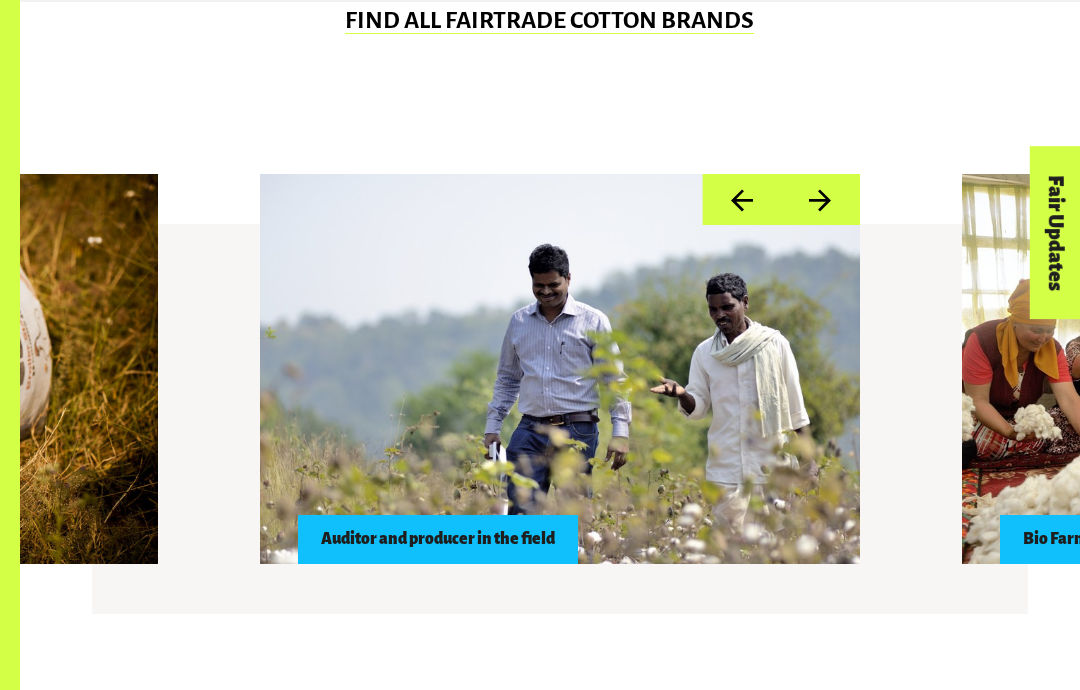 click on "Previous" at bounding box center (741, 199) 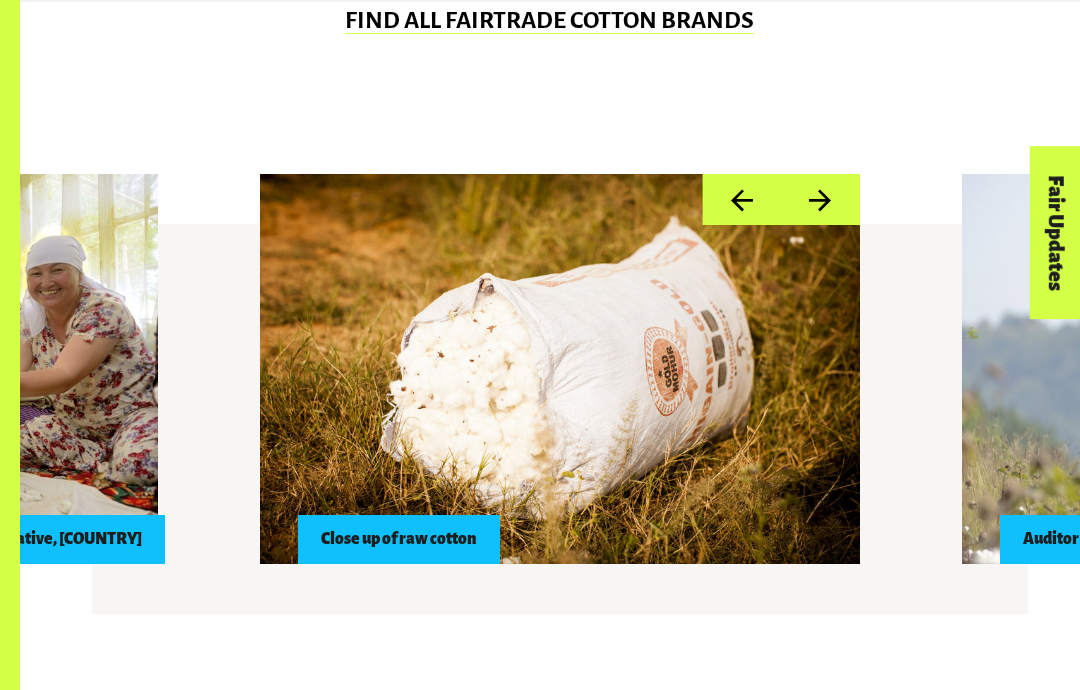 click on "Previous" at bounding box center (741, 199) 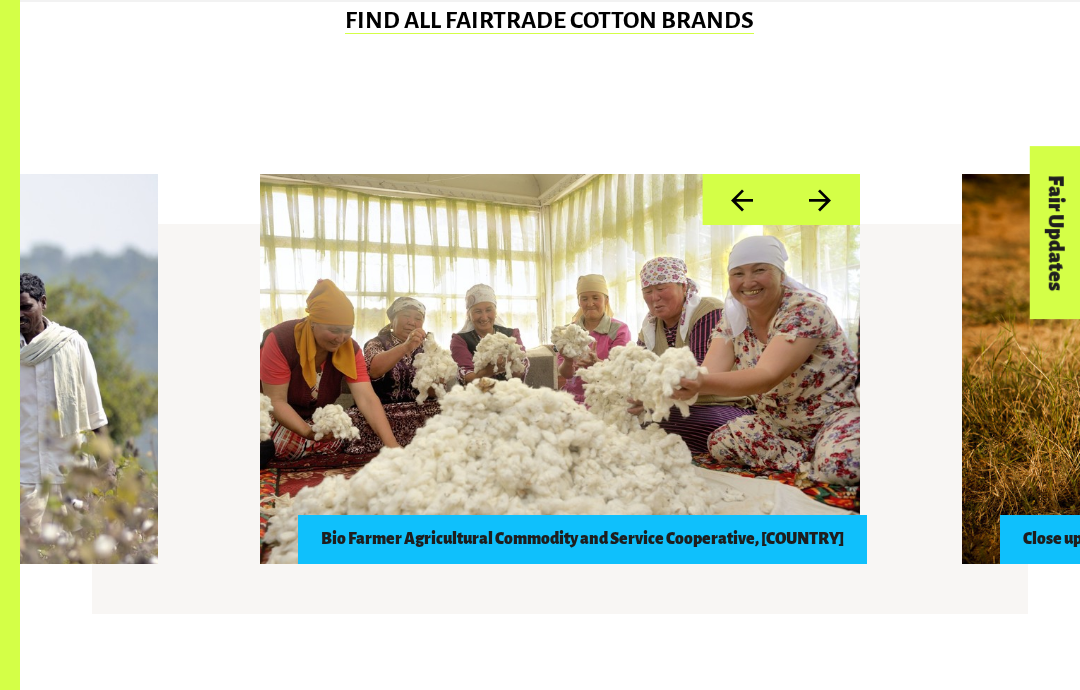 click on "Previous" at bounding box center [741, 199] 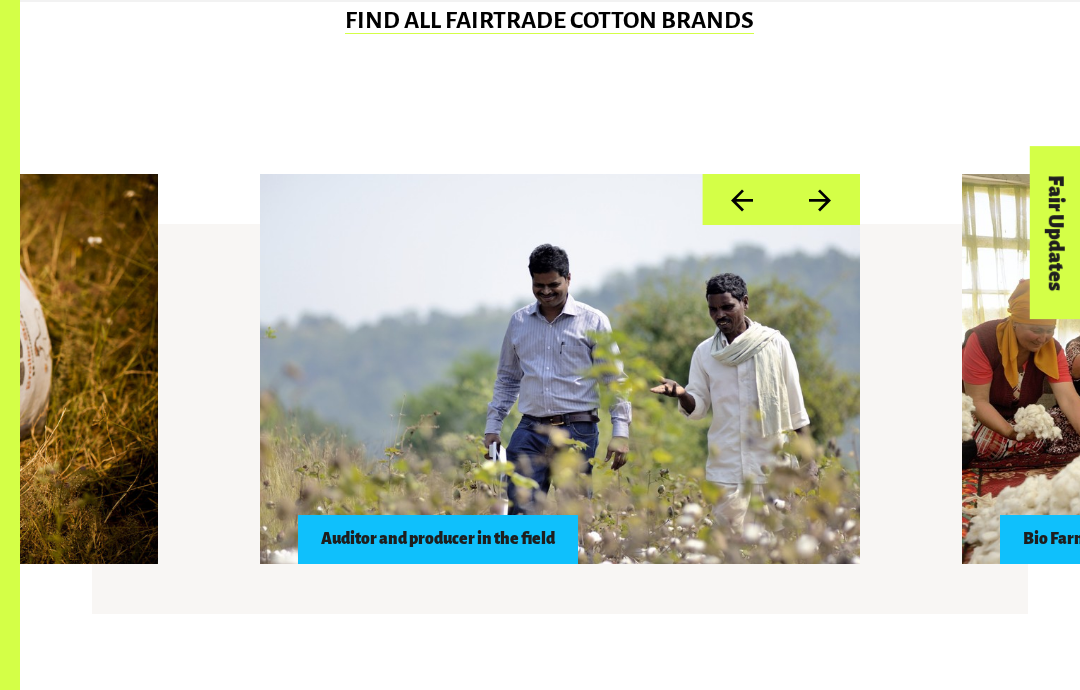click on "Previous" at bounding box center [741, 199] 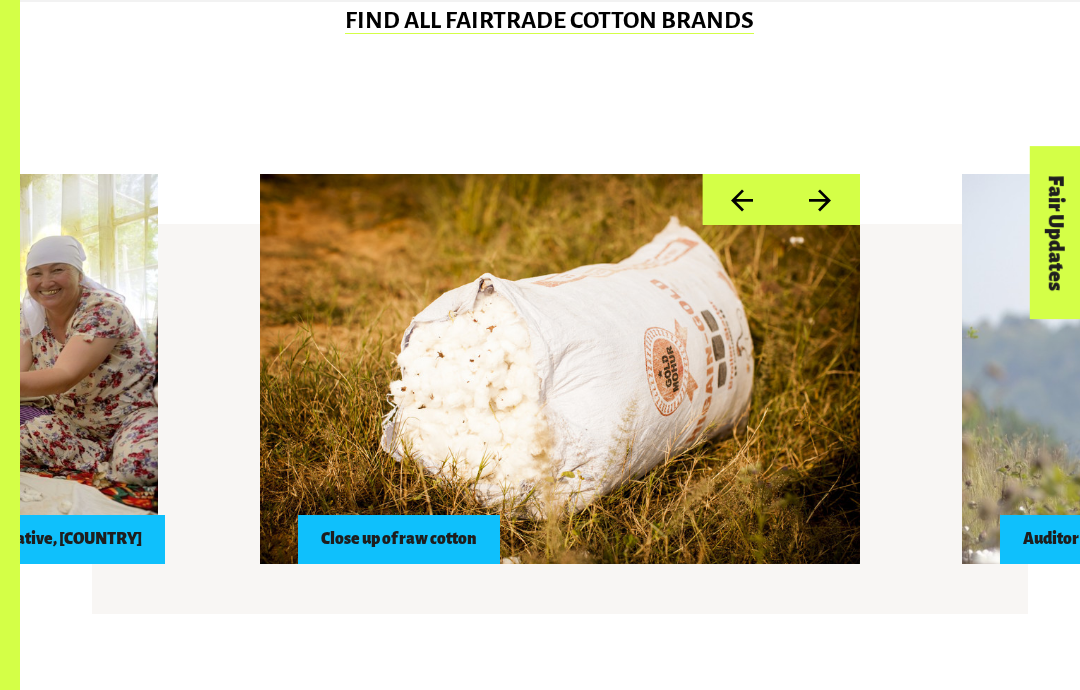 click on "Previous" at bounding box center [741, 199] 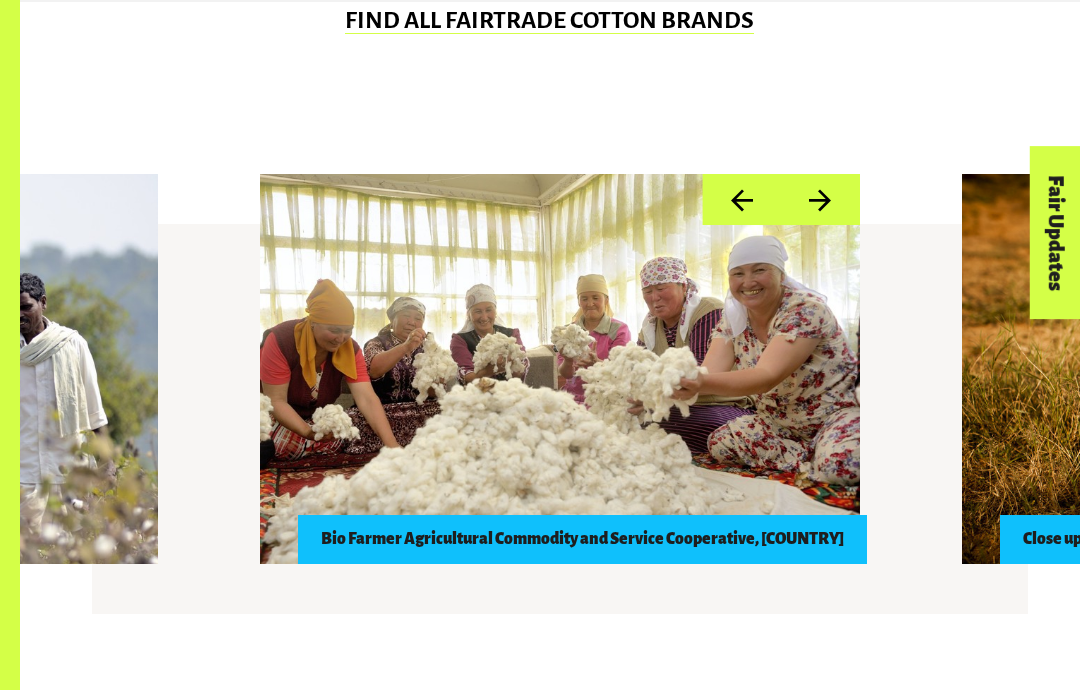 click on "Previous" at bounding box center (741, 199) 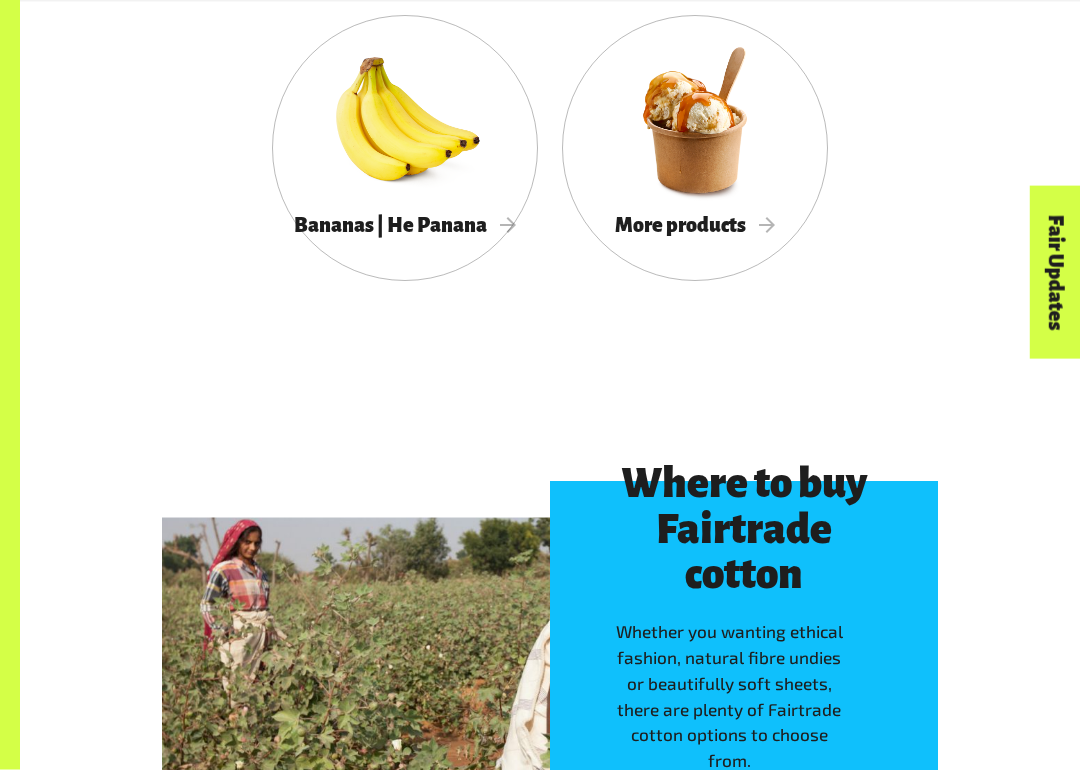 scroll, scrollTop: 4749, scrollLeft: 0, axis: vertical 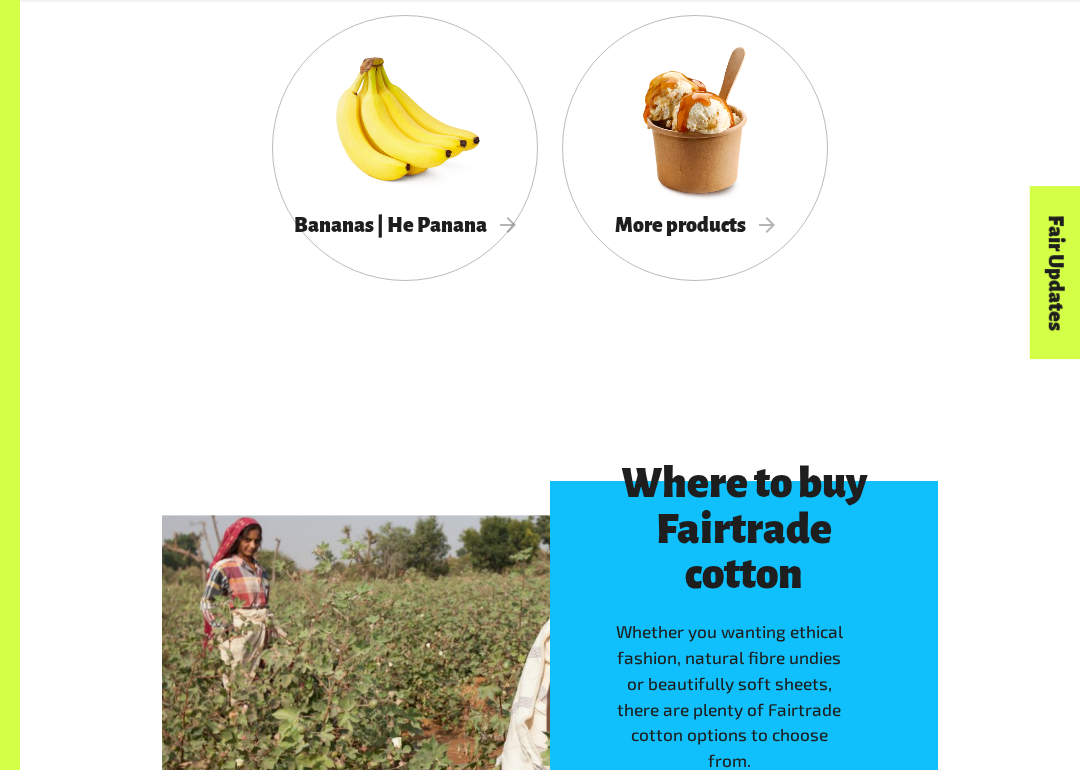 click on "More products" at bounding box center [695, 225] 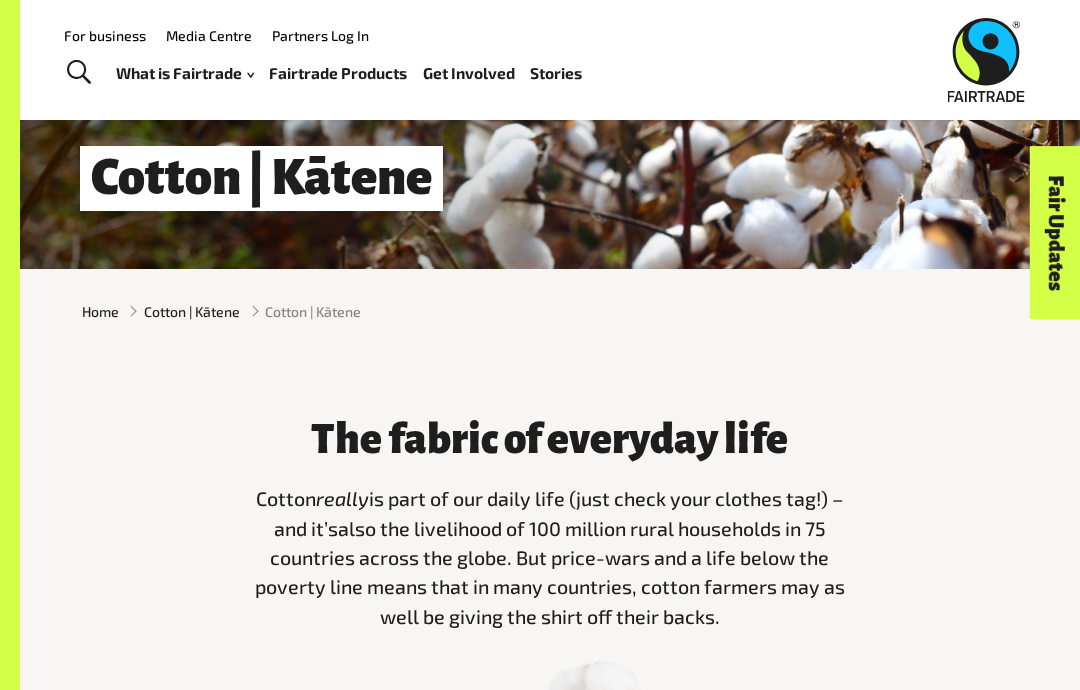 scroll, scrollTop: 0, scrollLeft: 0, axis: both 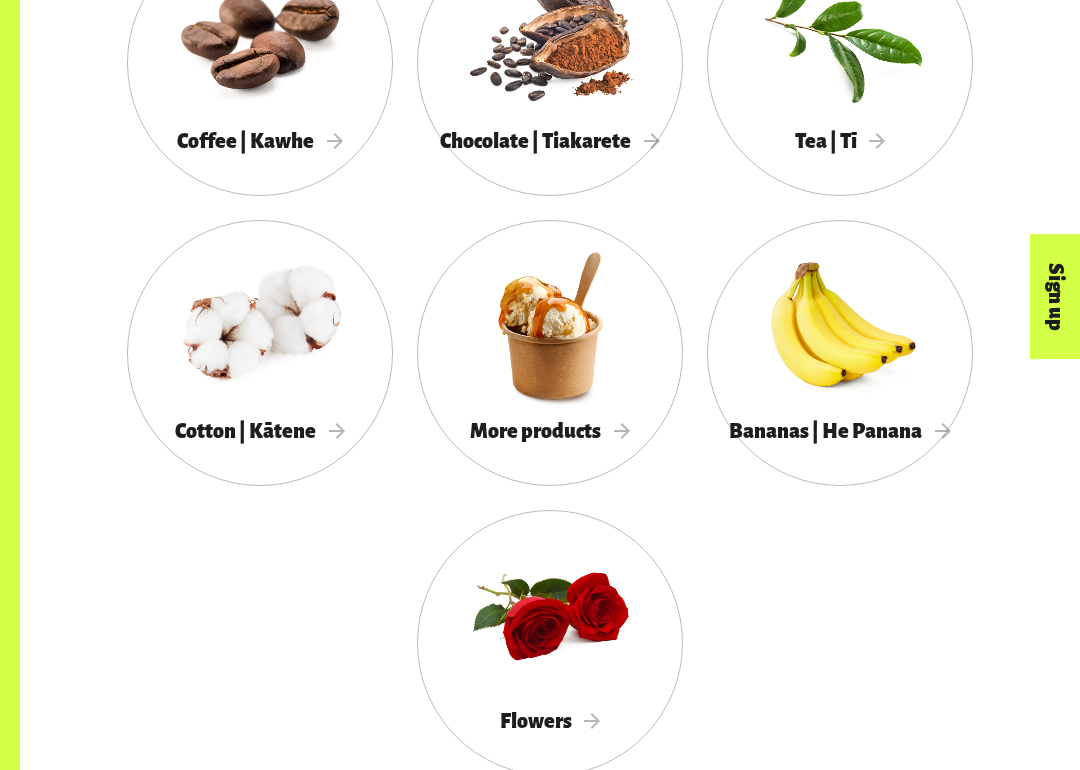 click at bounding box center [550, 325] 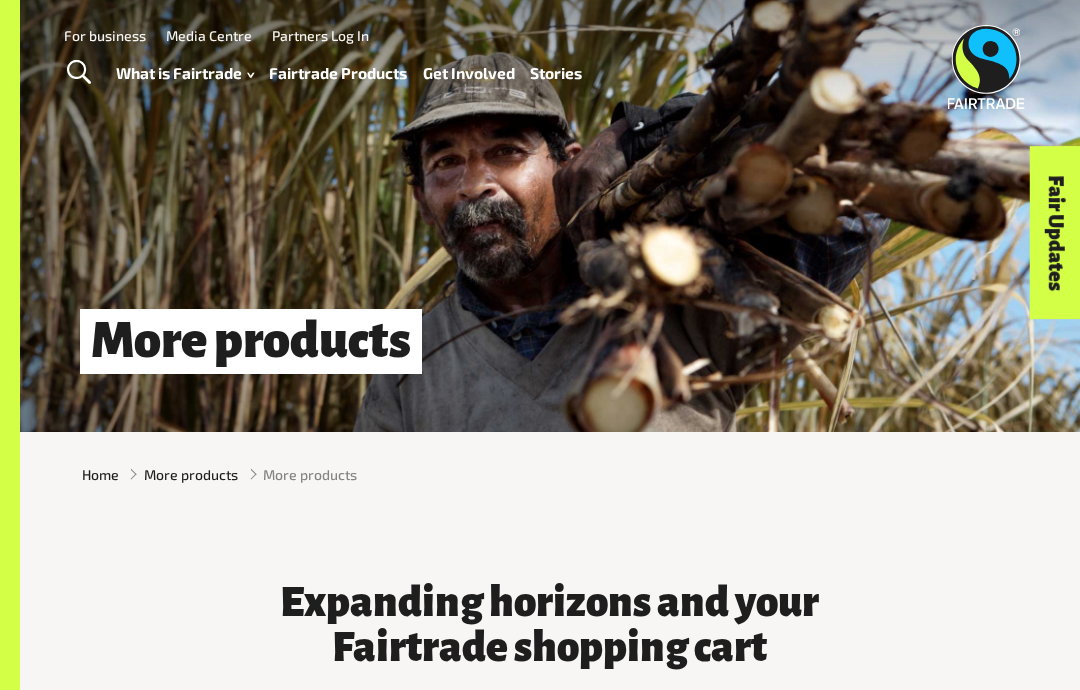 scroll, scrollTop: 0, scrollLeft: 0, axis: both 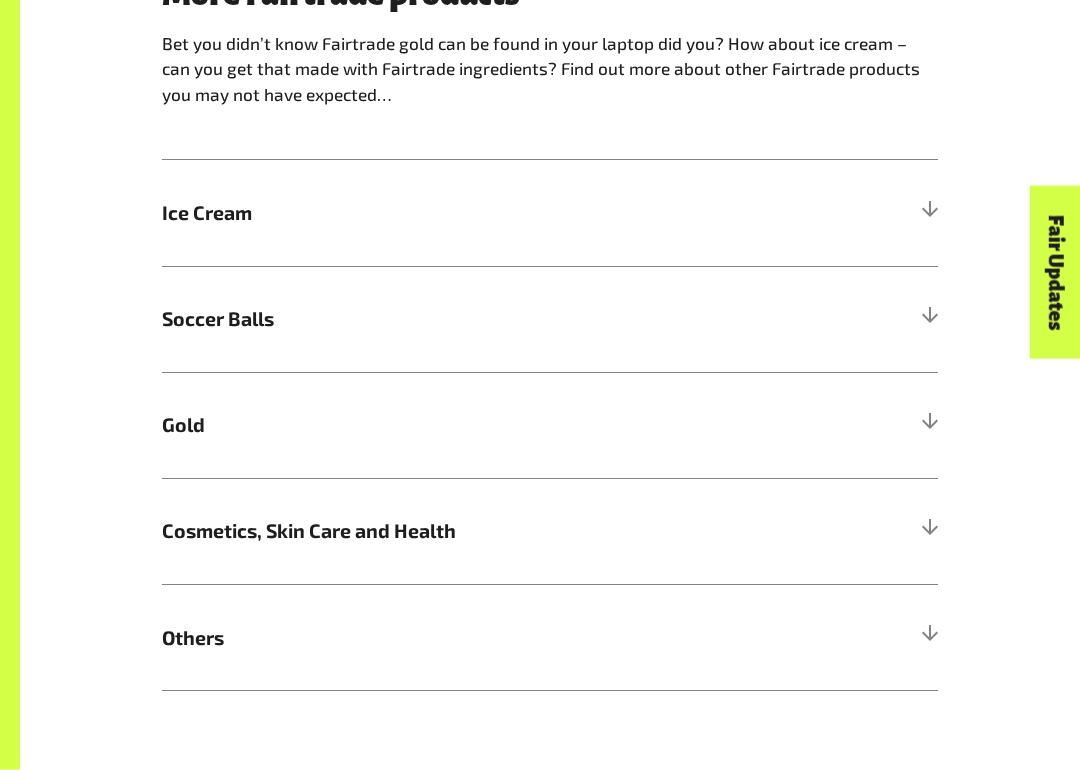 click on "Cosmetics, Skin Care and Health" at bounding box center [550, 532] 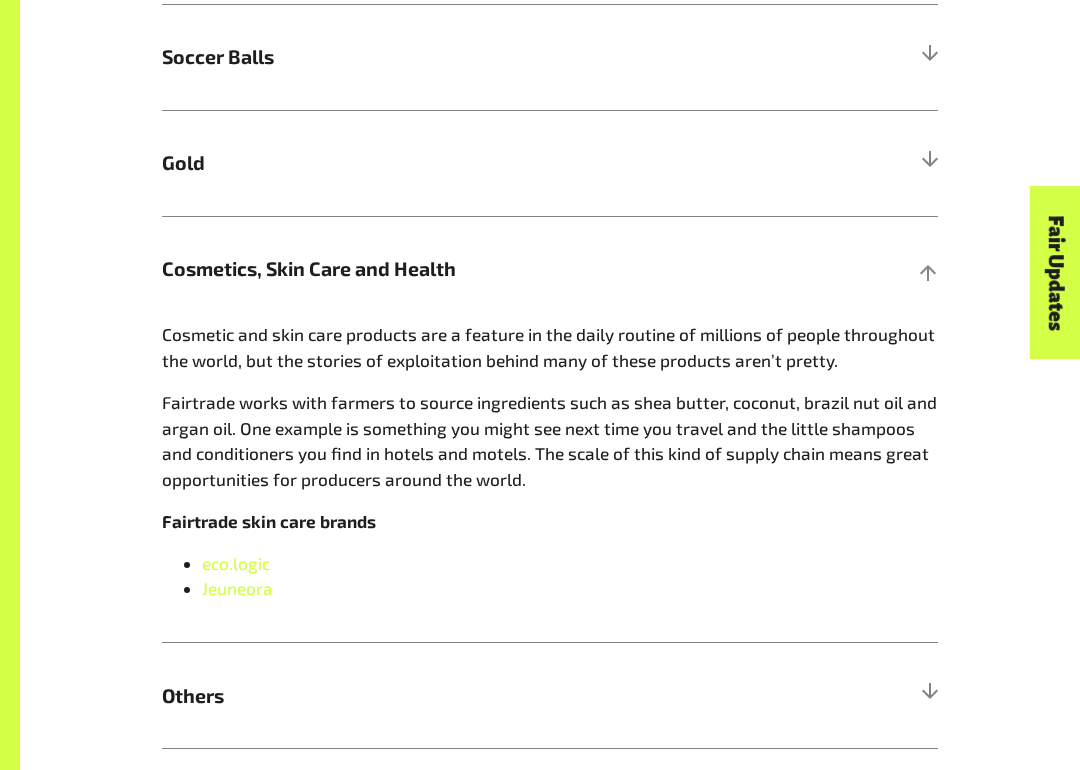 scroll, scrollTop: 1366, scrollLeft: 0, axis: vertical 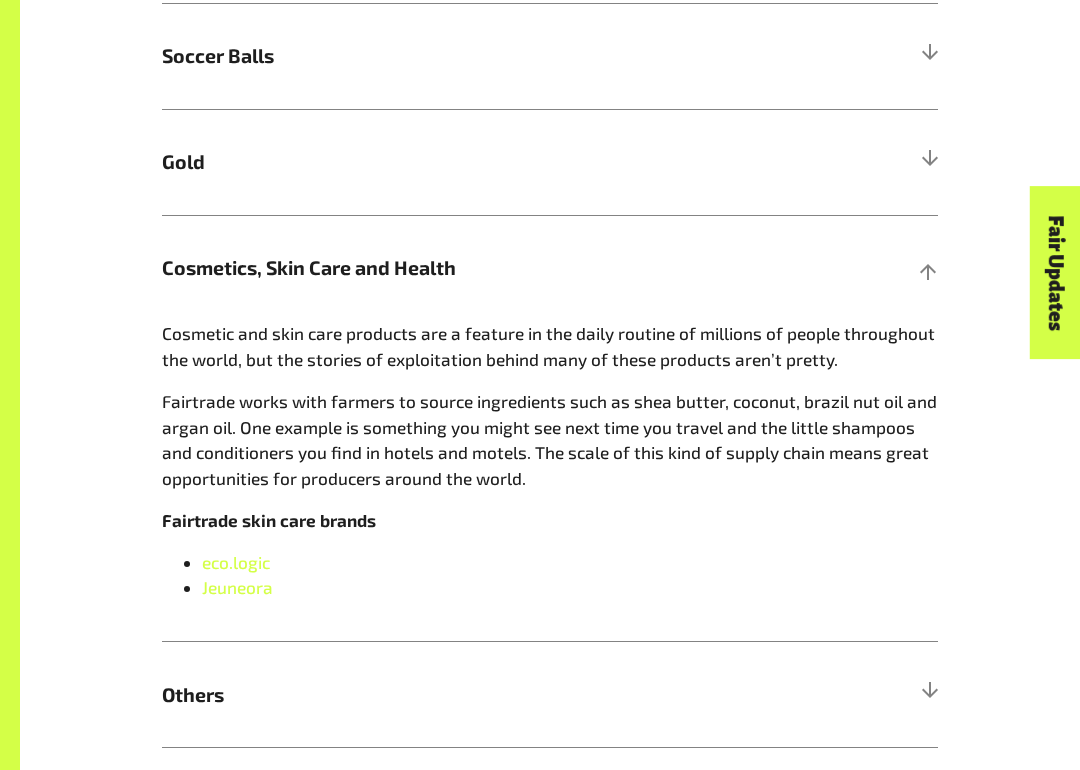 click on "Cosmetics, Skin Care and Health" at bounding box center (550, 268) 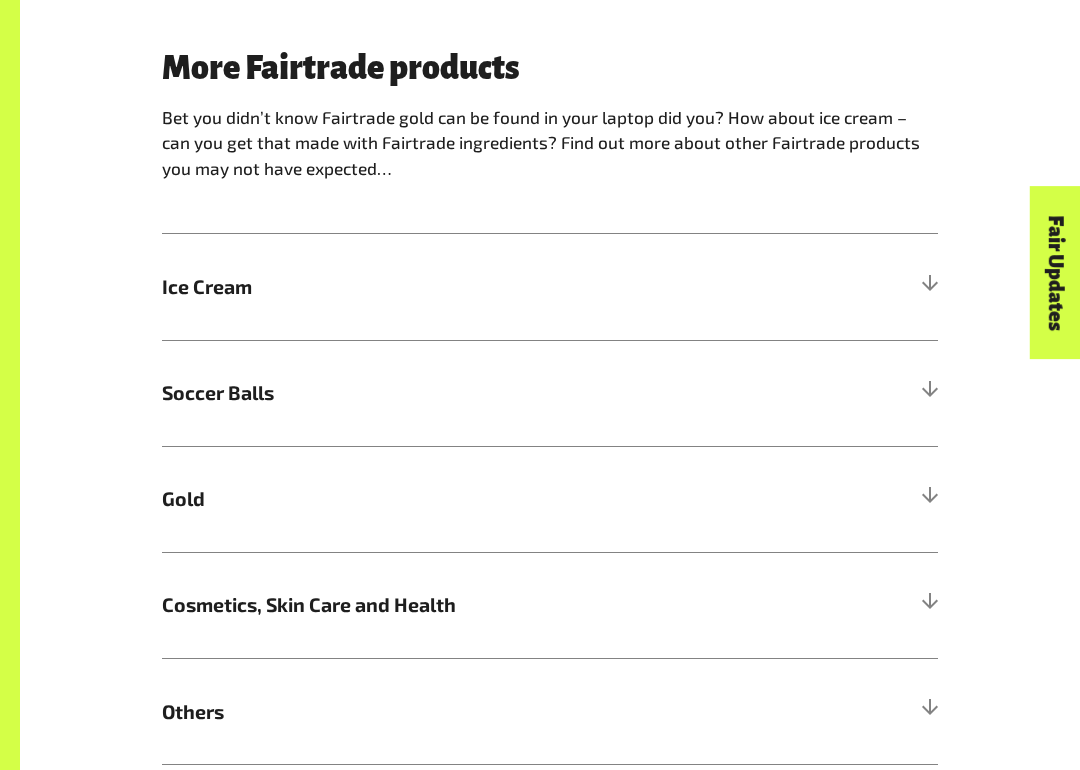 scroll, scrollTop: 1072, scrollLeft: 0, axis: vertical 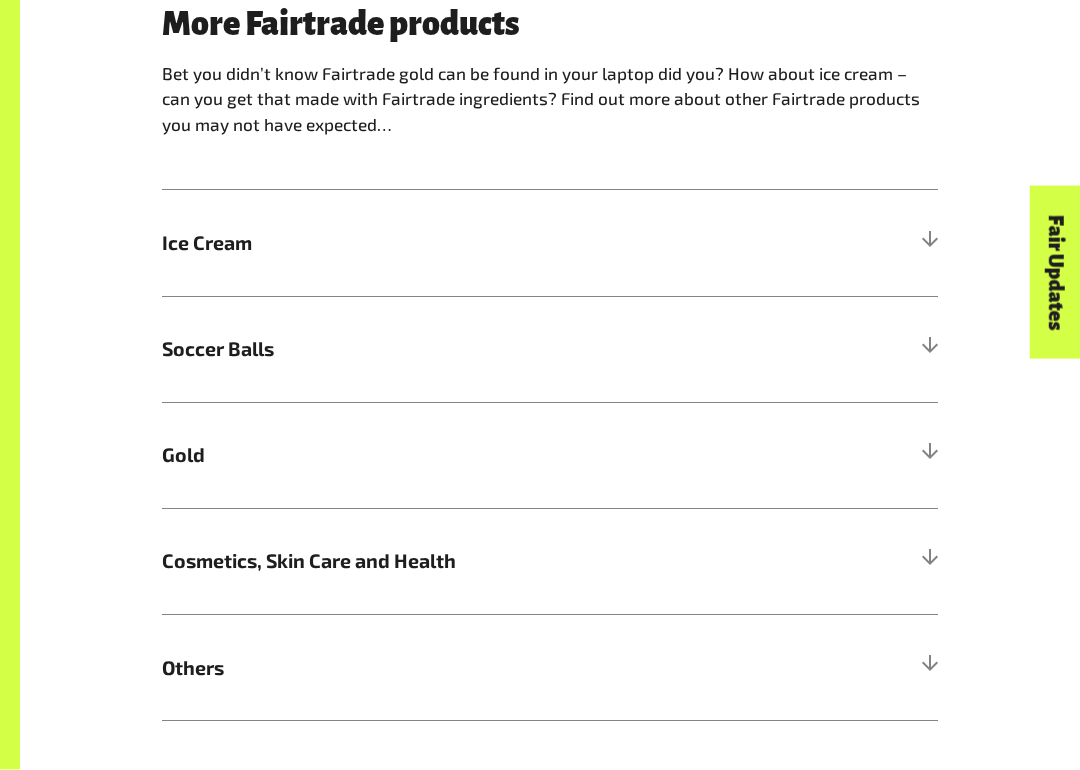 click on "Soccer Balls" at bounding box center [453, 349] 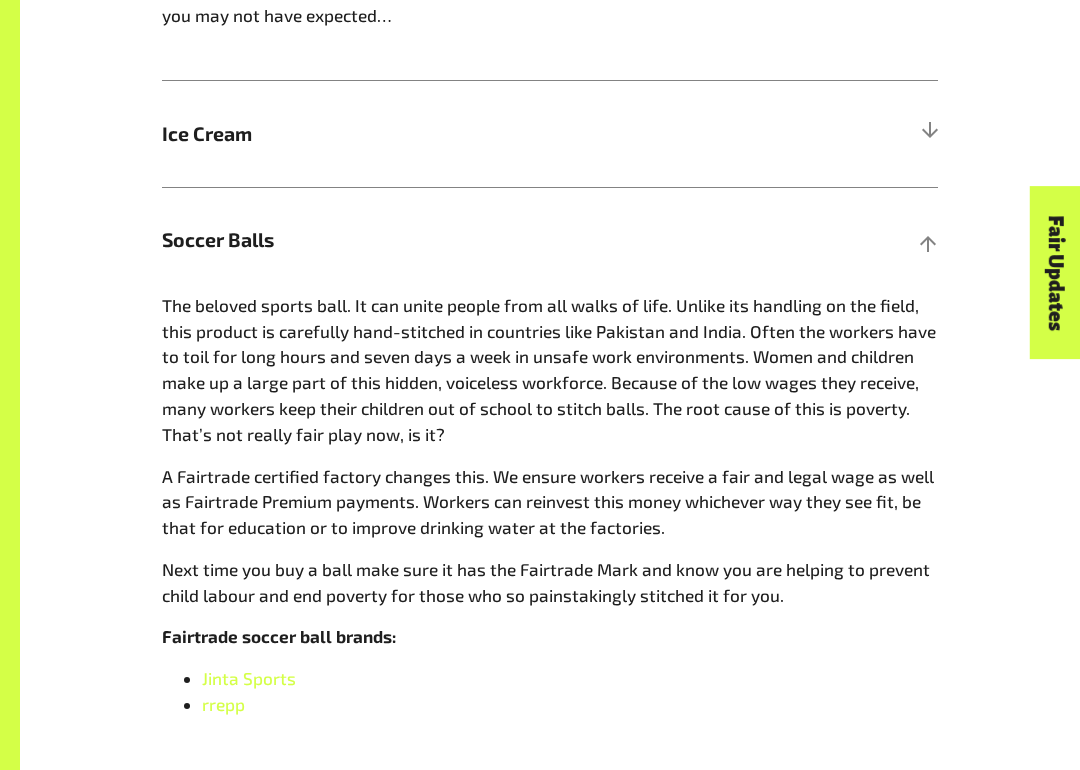 scroll, scrollTop: 1182, scrollLeft: 0, axis: vertical 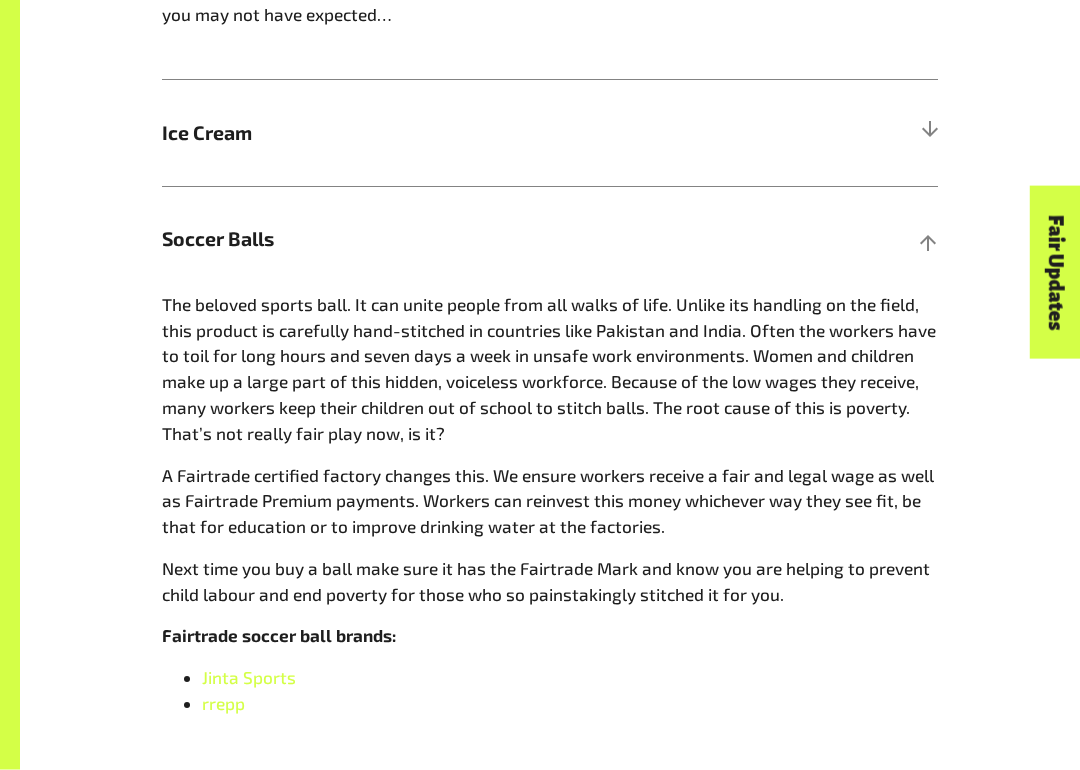 click on "Soccer Balls" at bounding box center [550, 240] 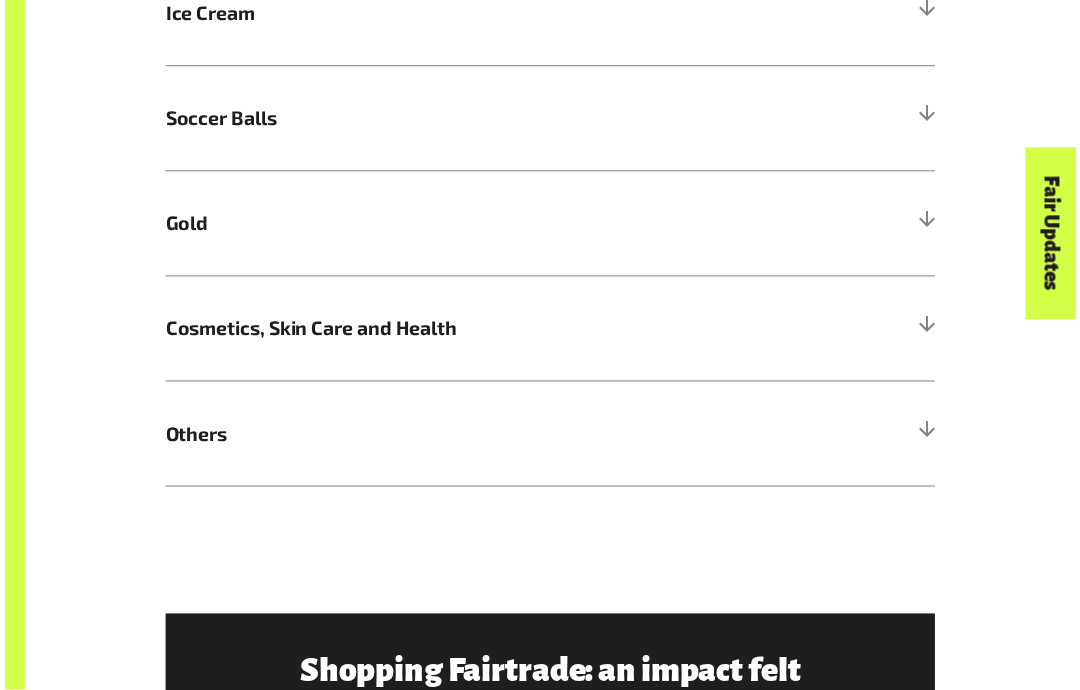 scroll, scrollTop: 1309, scrollLeft: 0, axis: vertical 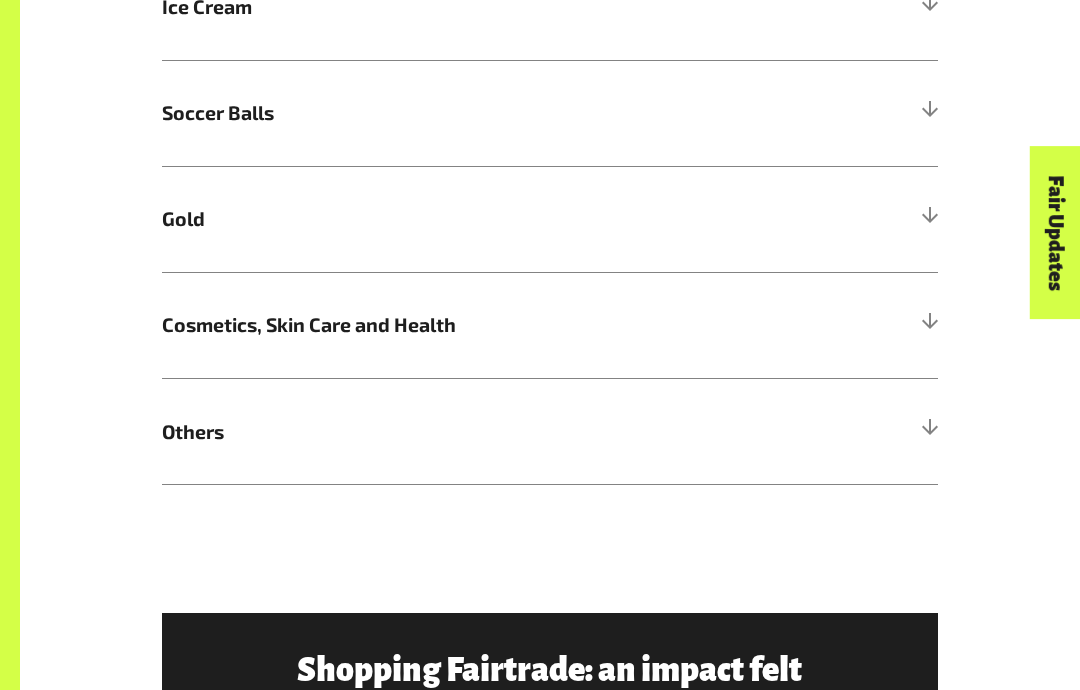 click on "Others" at bounding box center (550, 431) 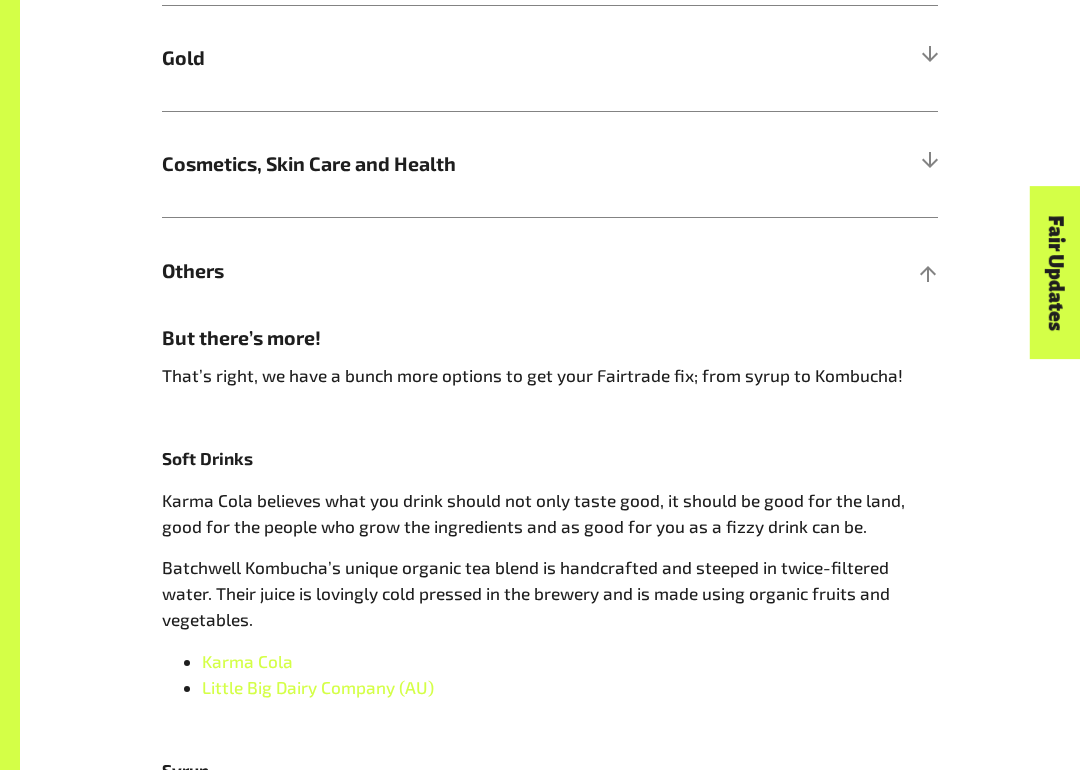 scroll, scrollTop: 1473, scrollLeft: 0, axis: vertical 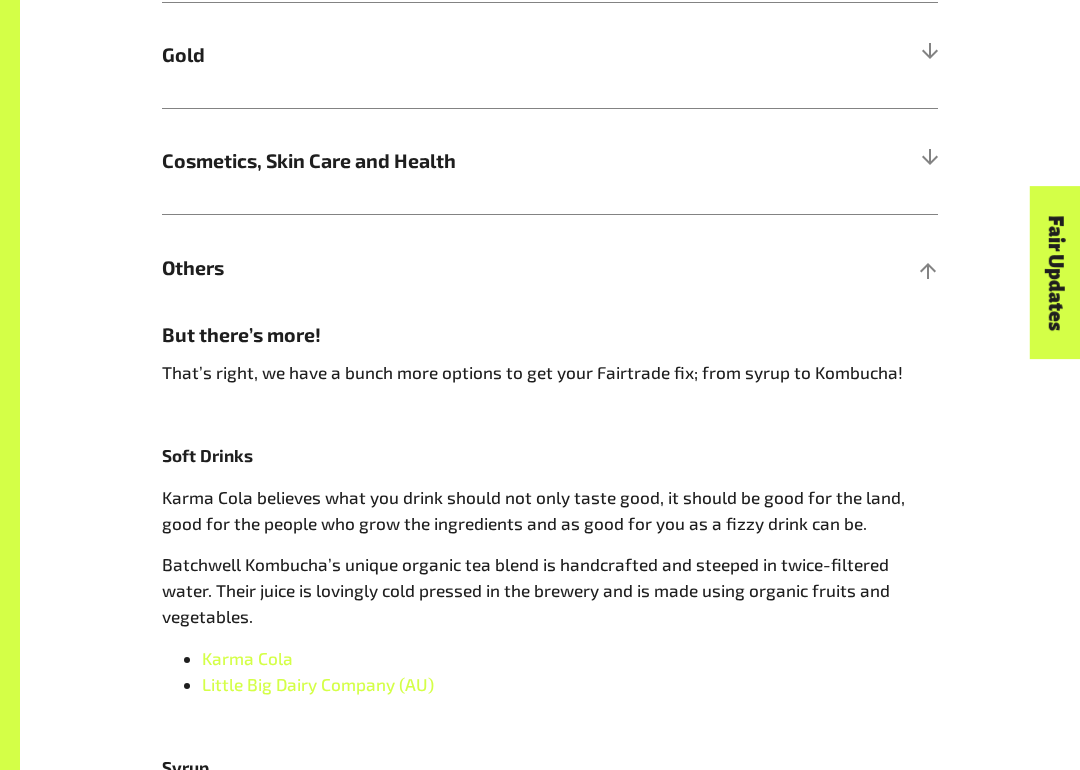 click at bounding box center [929, 267] 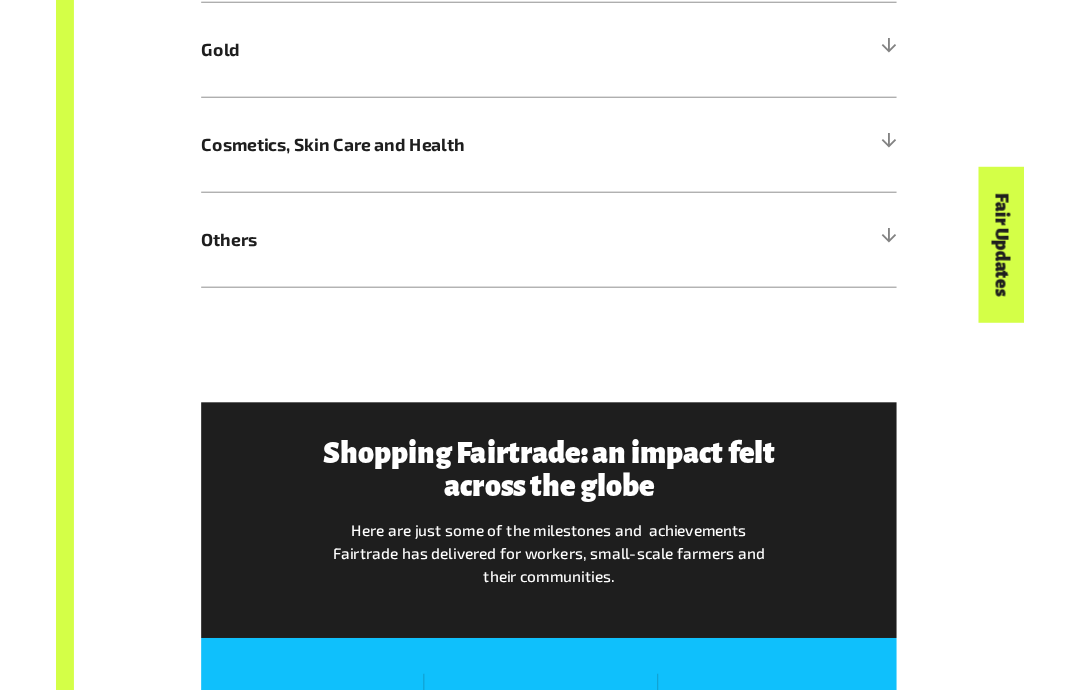 scroll, scrollTop: 1553, scrollLeft: 0, axis: vertical 